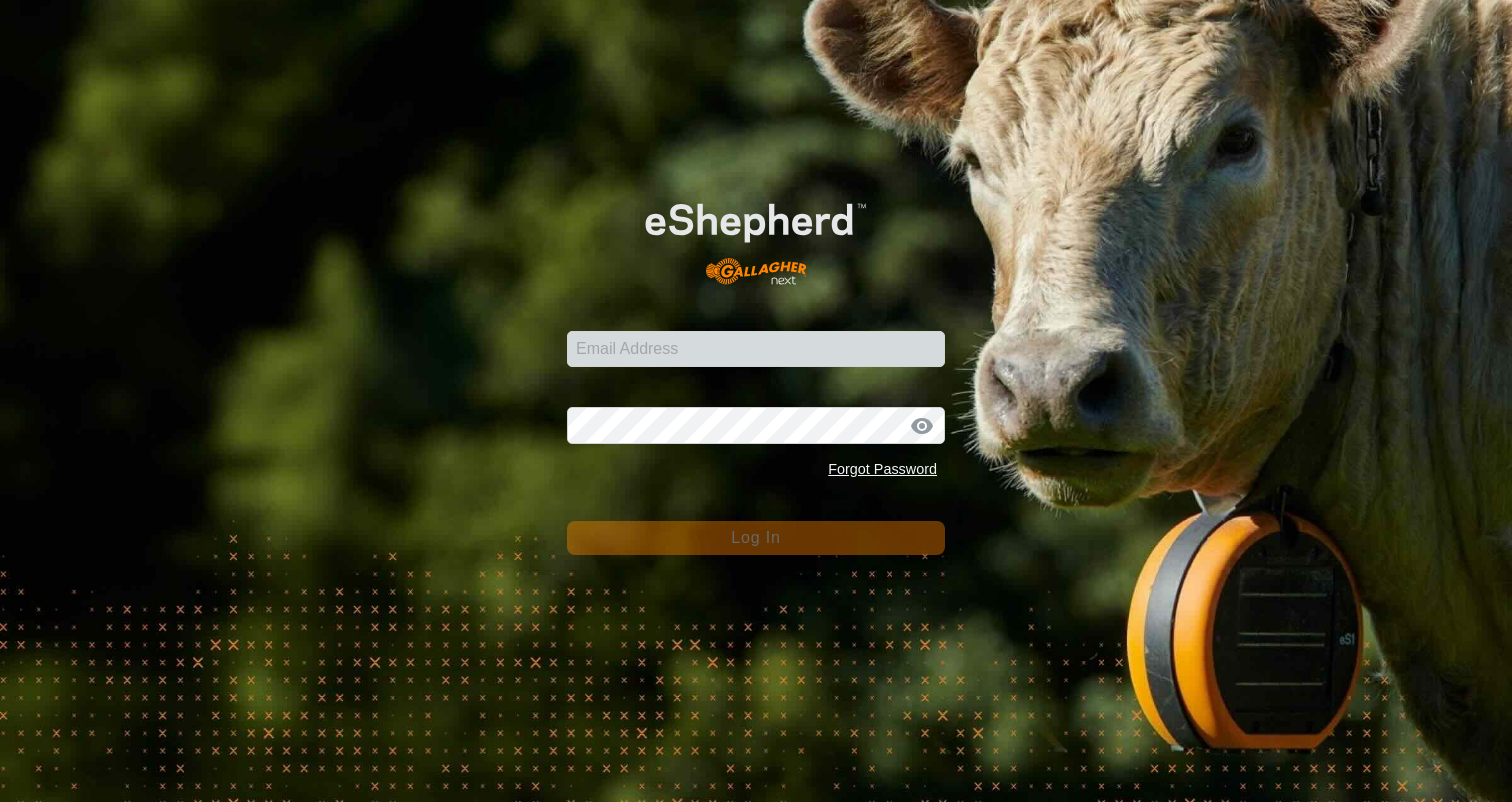 scroll, scrollTop: 0, scrollLeft: 0, axis: both 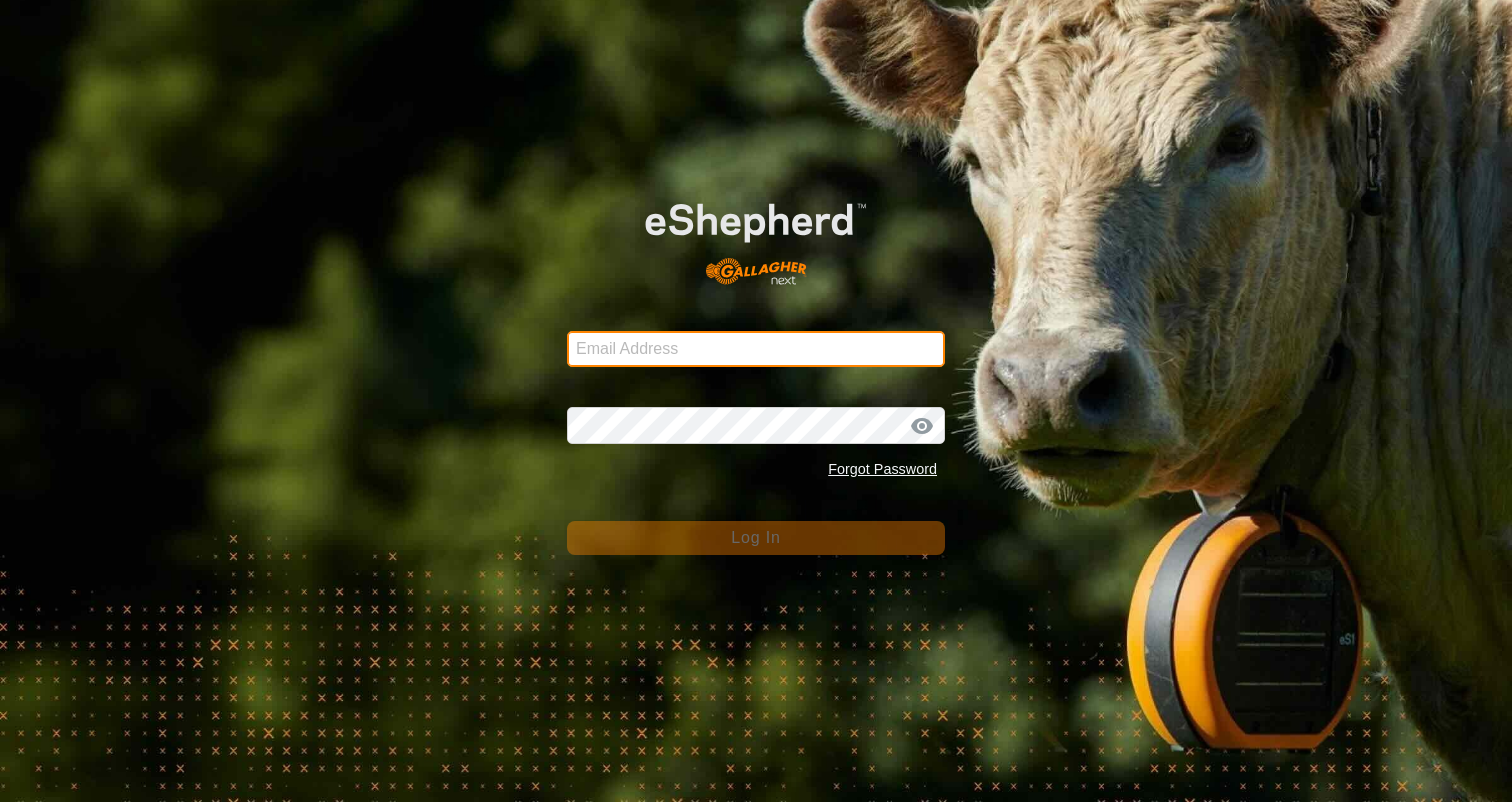 click on "Email Address" at bounding box center [756, 349] 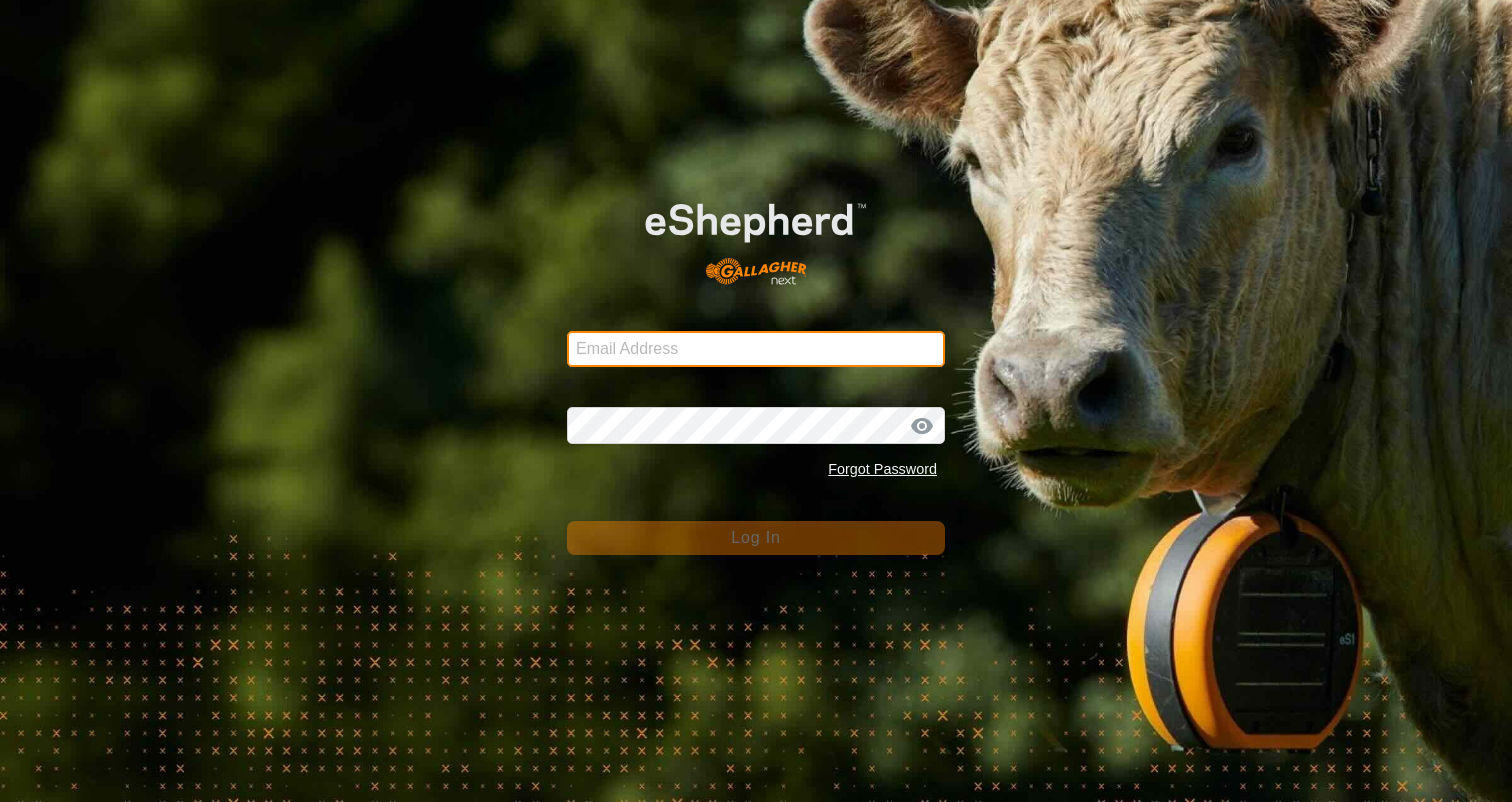 type on "[EMAIL]" 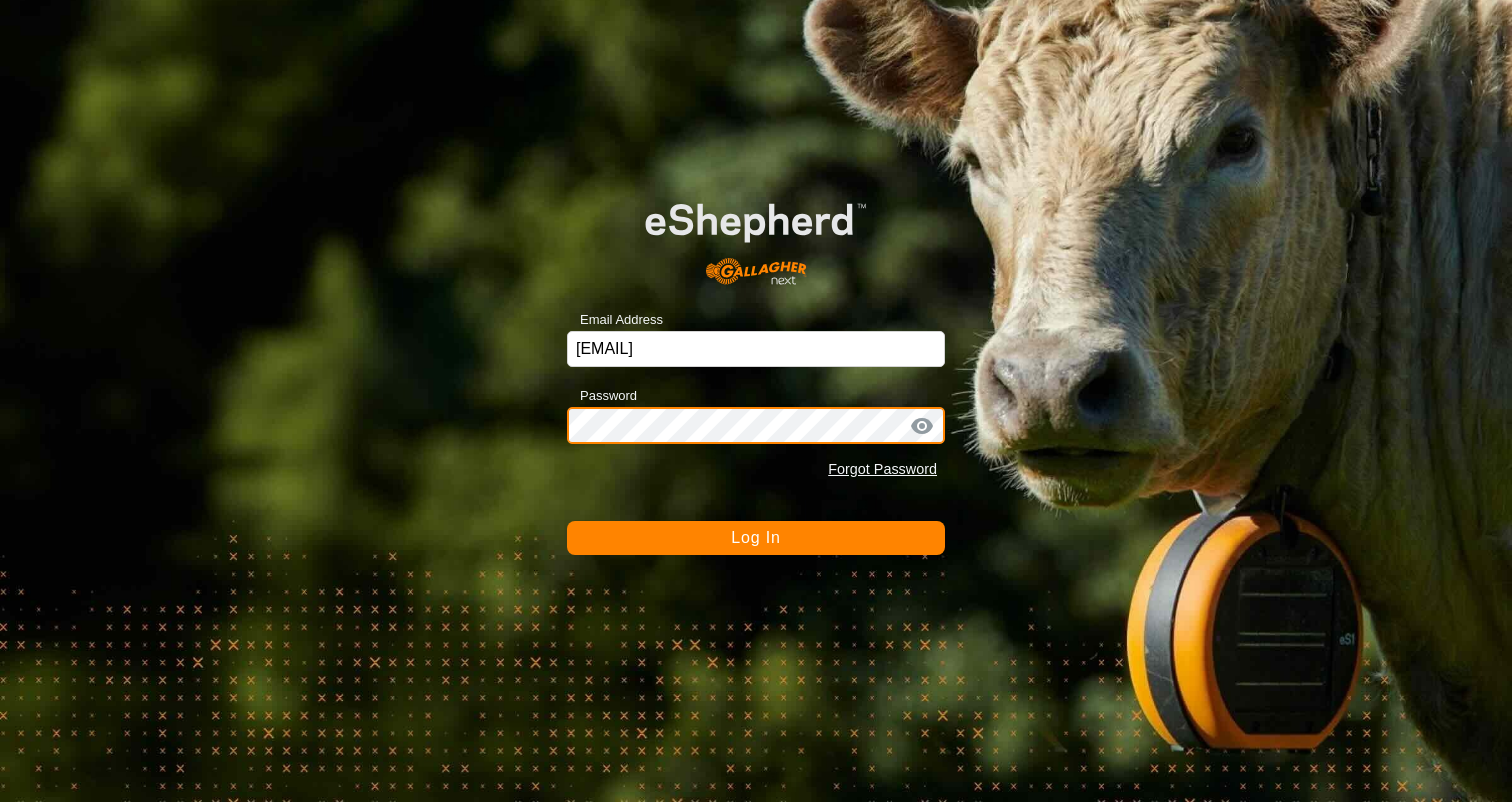 click on "Log In" 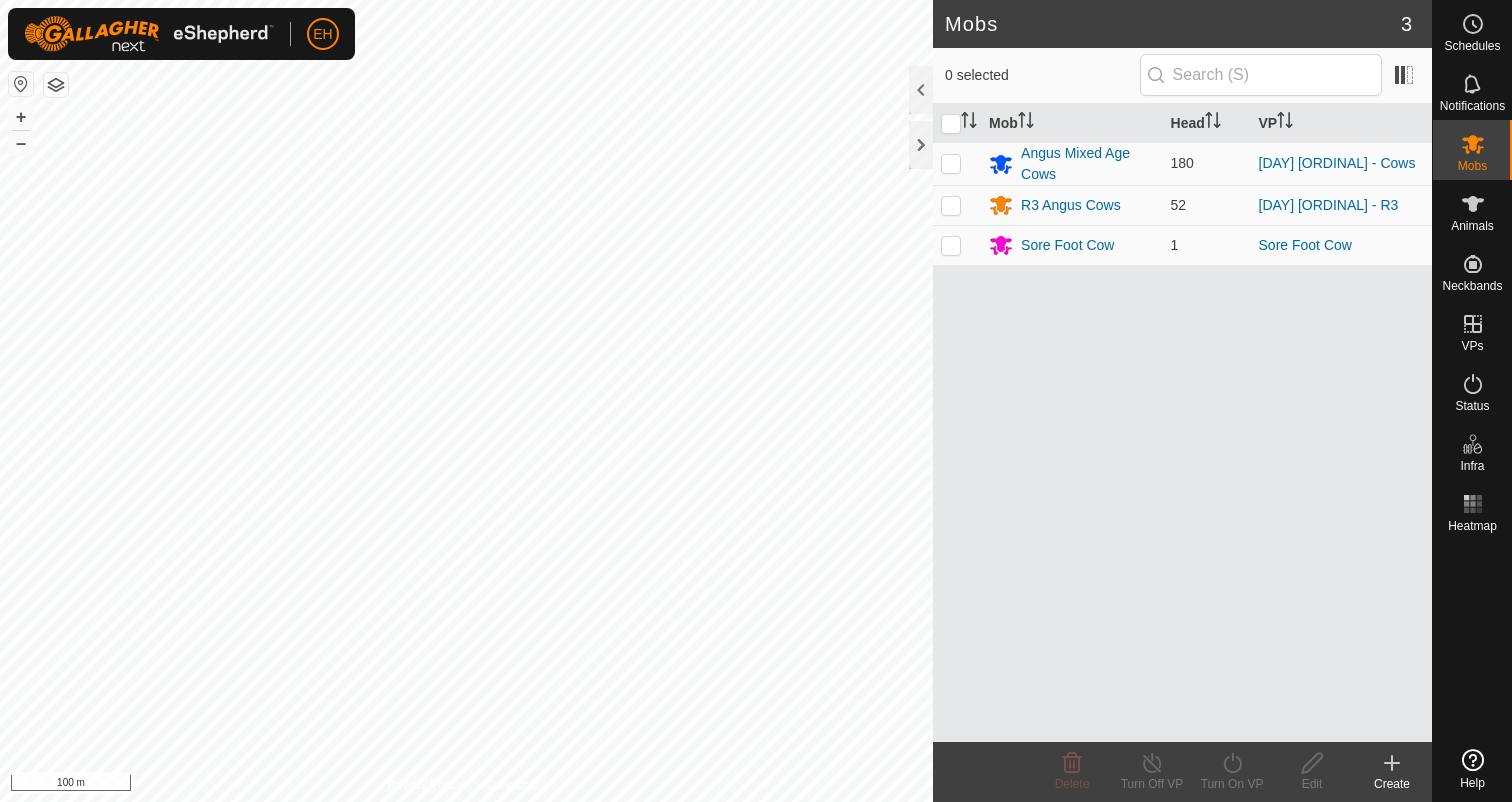 click 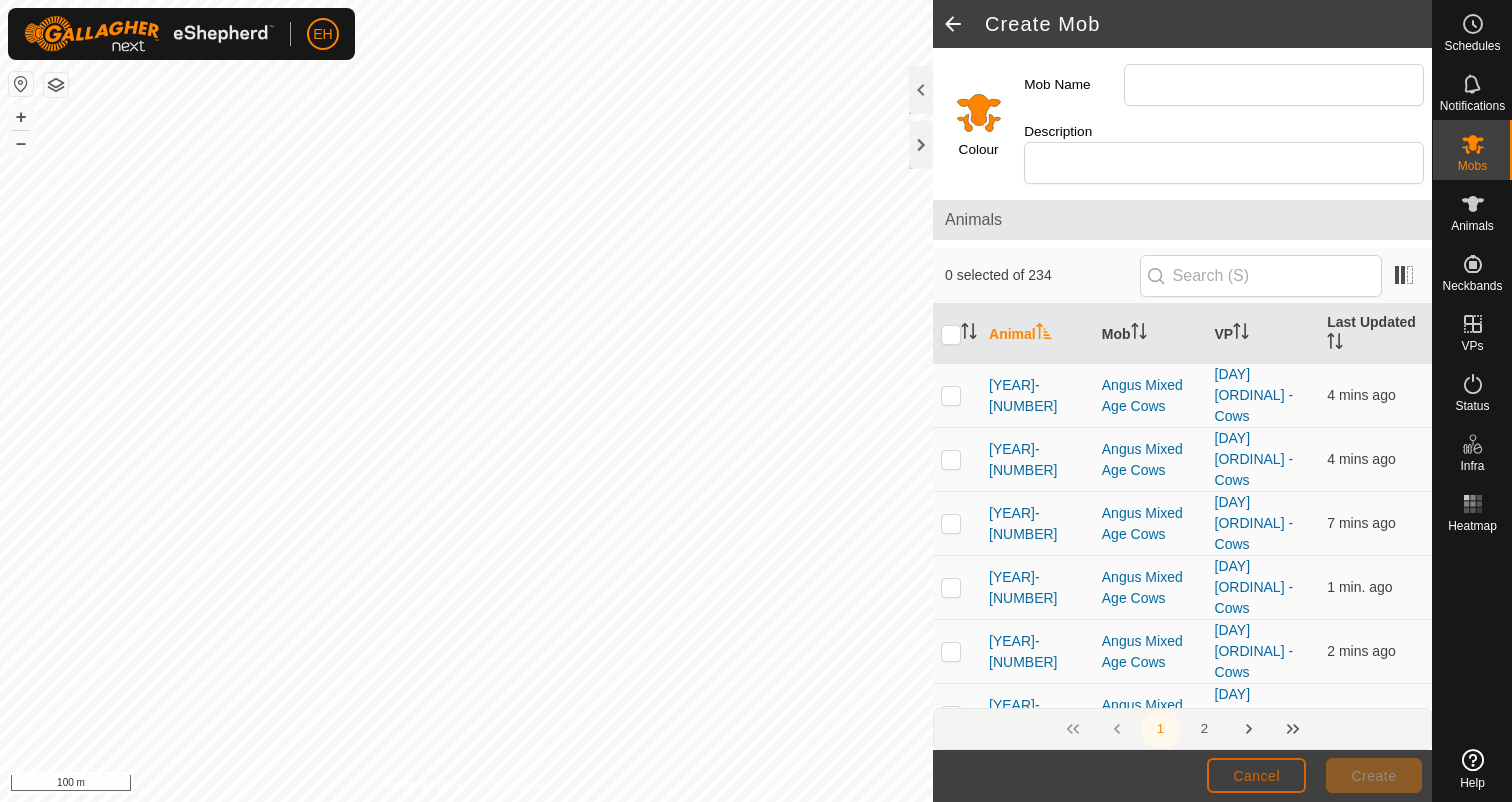 click on "Cancel" 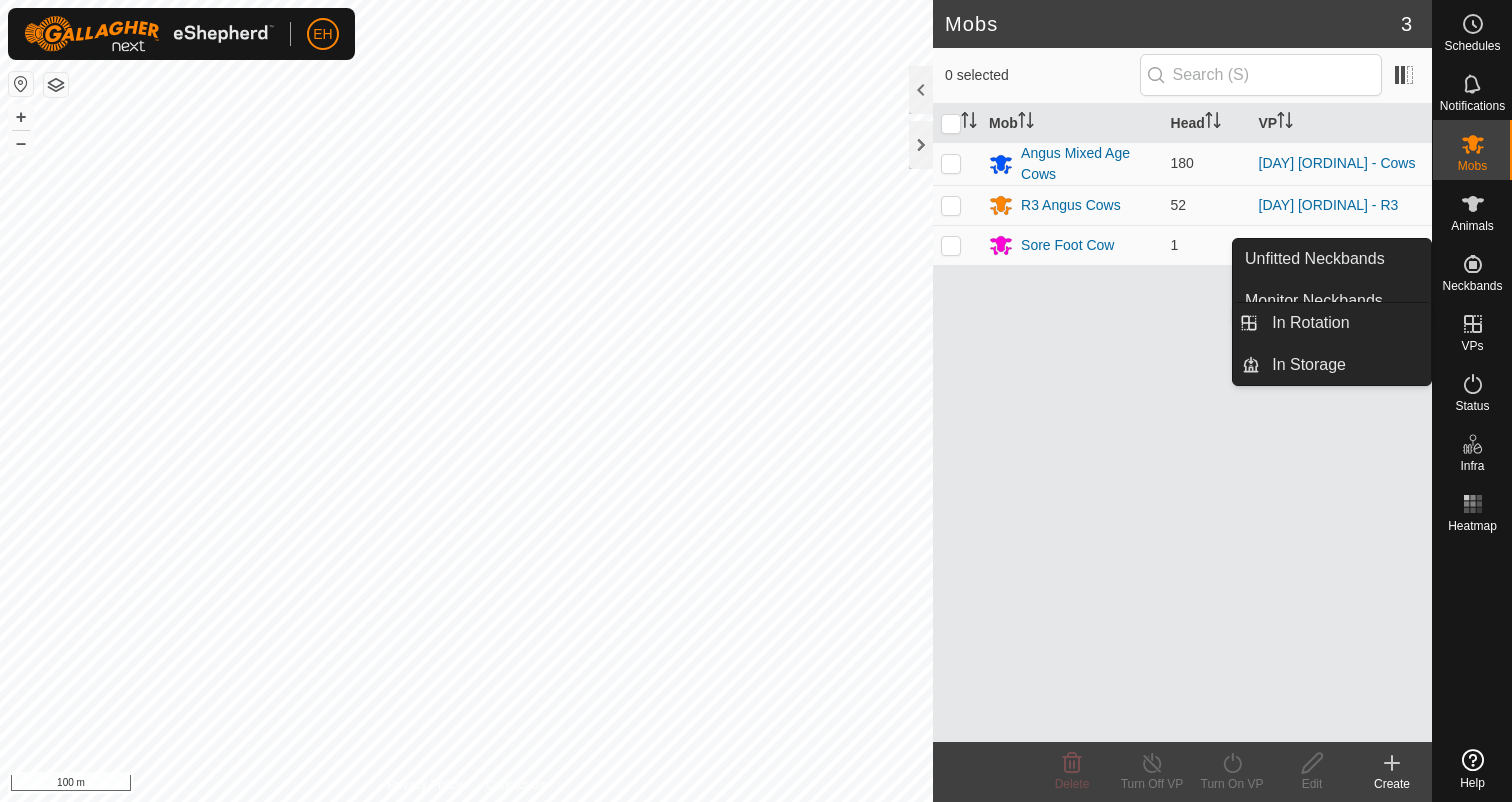click 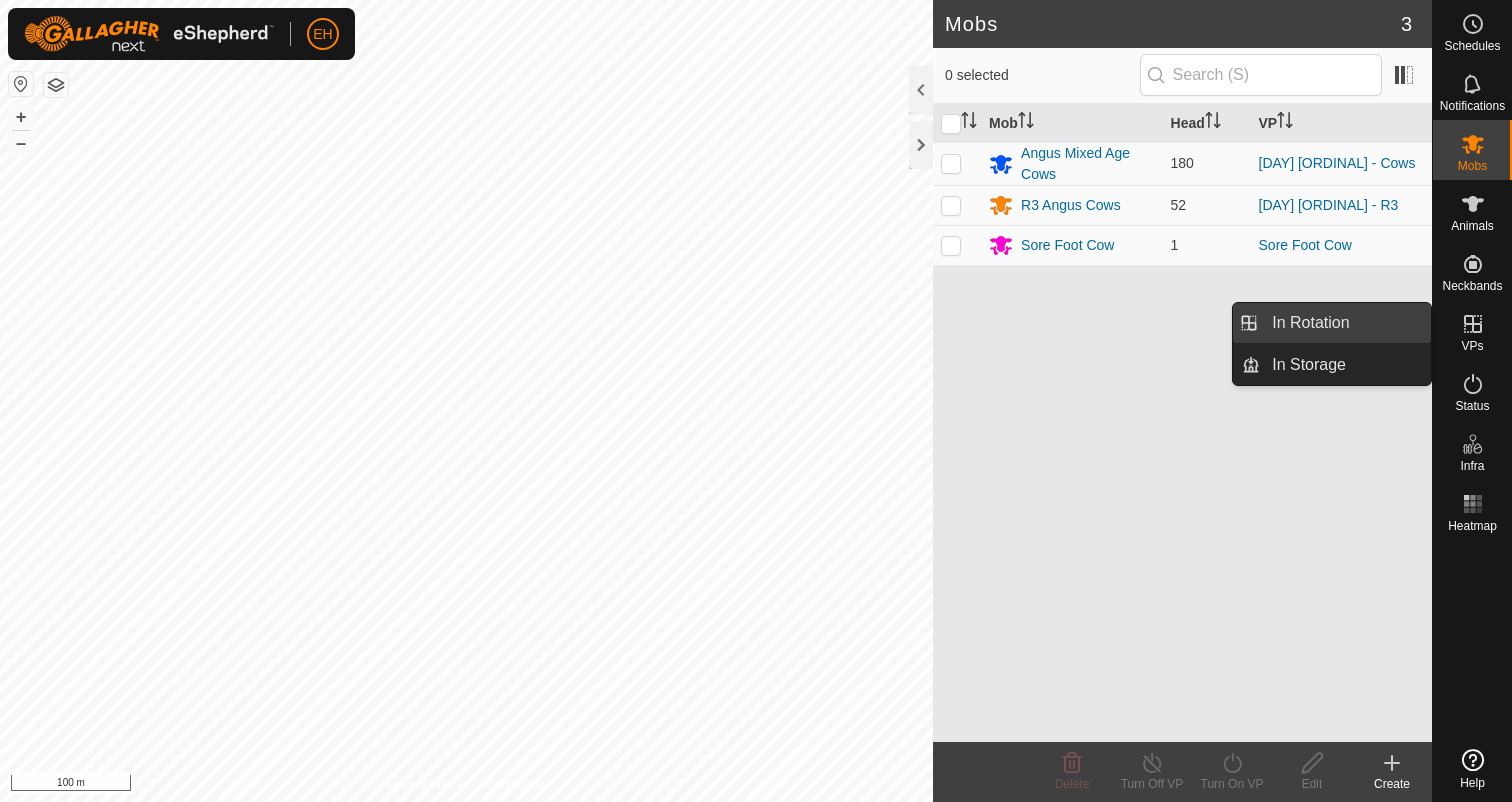 click on "In Rotation" at bounding box center [1345, 323] 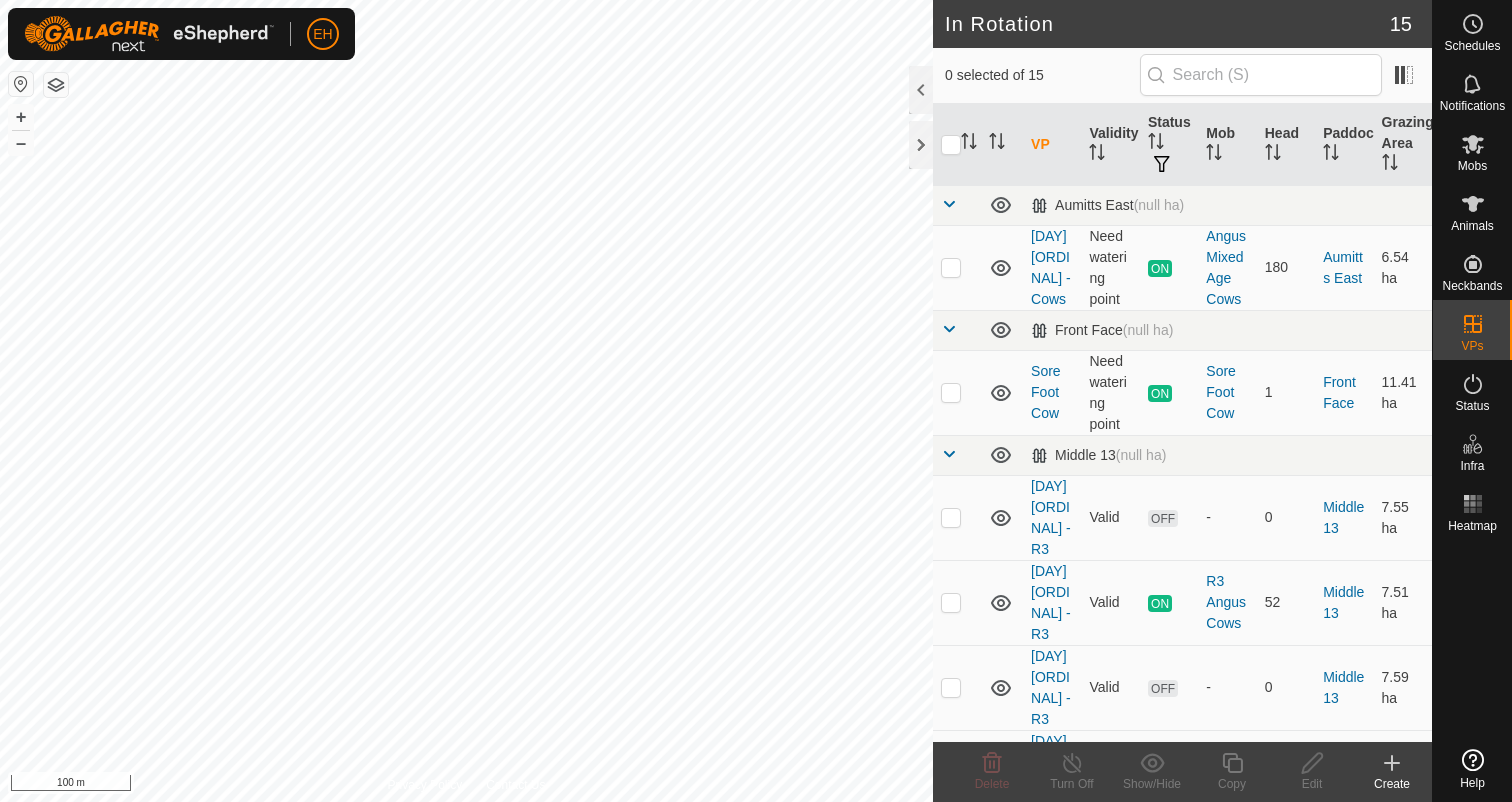click 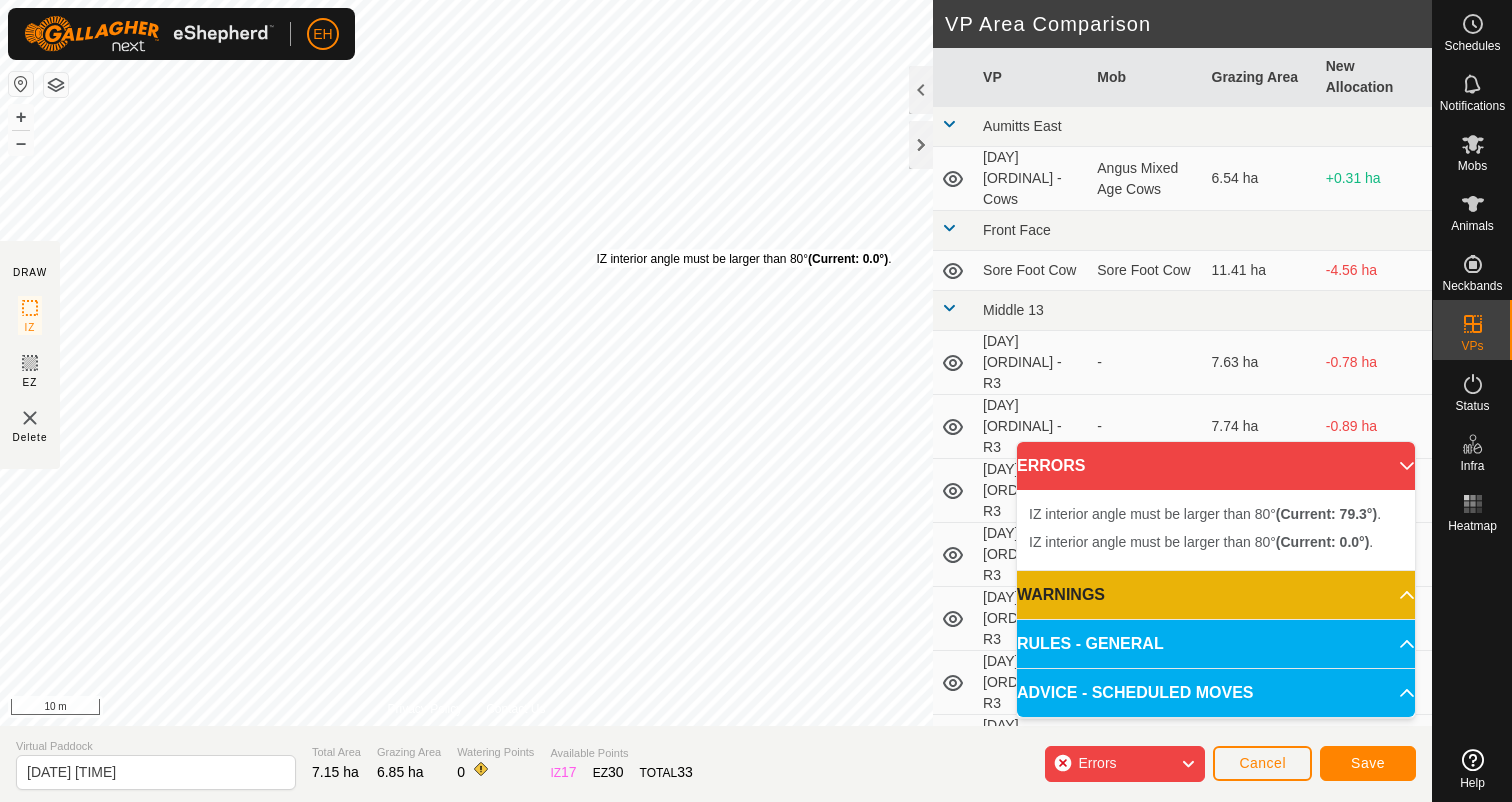 click on "IZ interior angle must be larger than 80°  (Current: 0.0°) ." at bounding box center [743, 259] 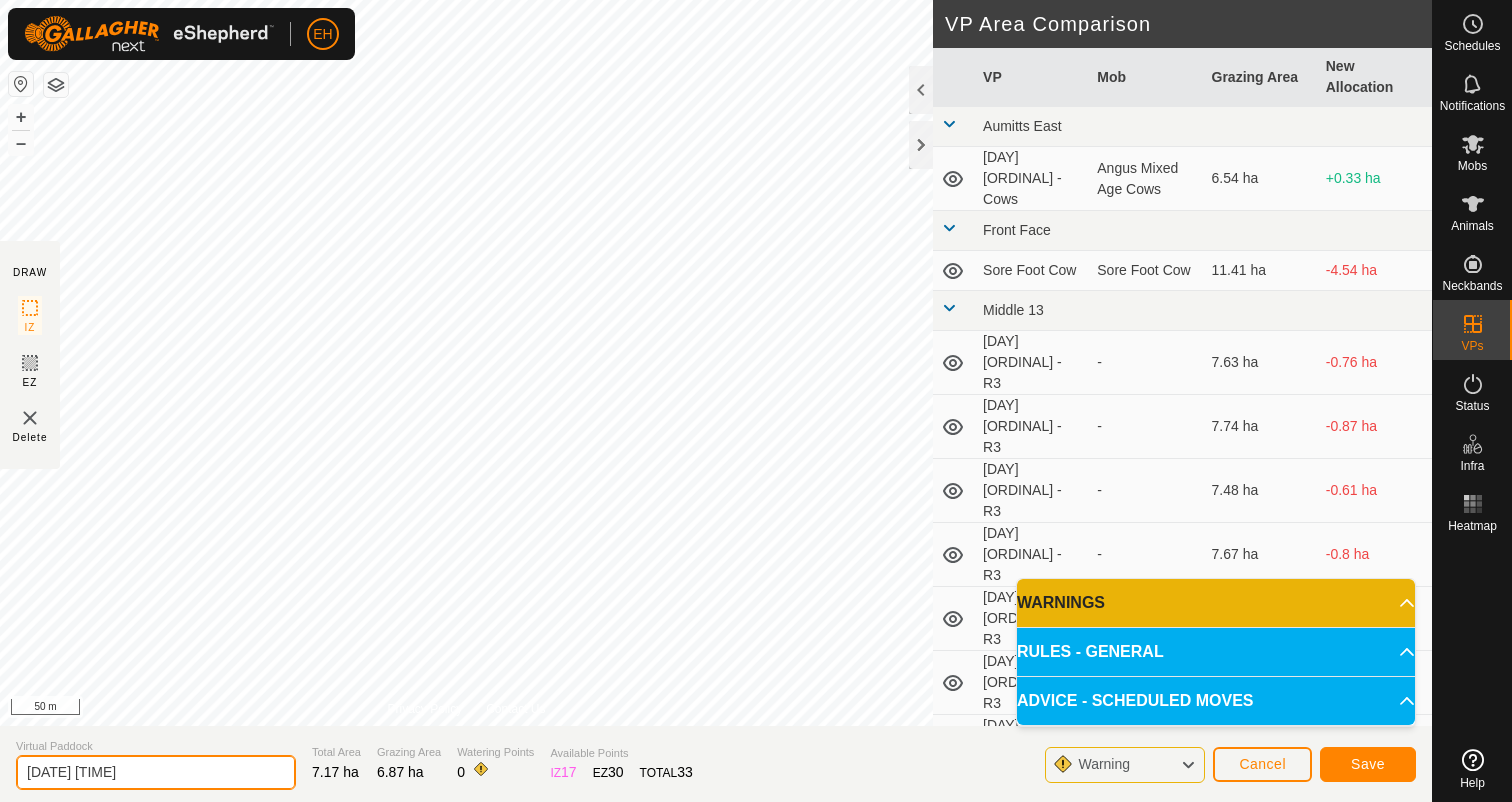 drag, startPoint x: 206, startPoint y: 772, endPoint x: 5, endPoint y: 770, distance: 201.00995 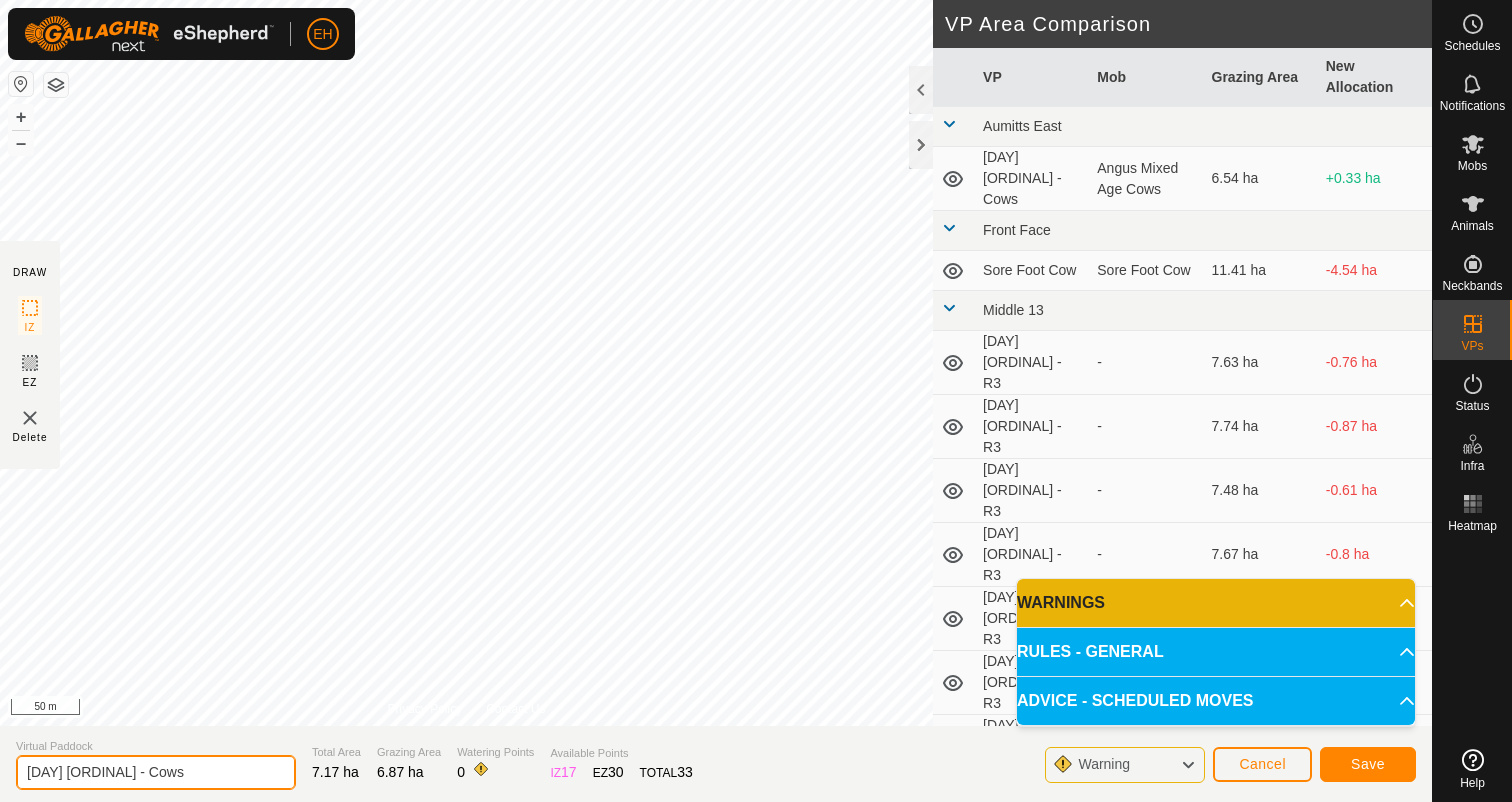 type on "[DAY] [ORDINAL] - Cows" 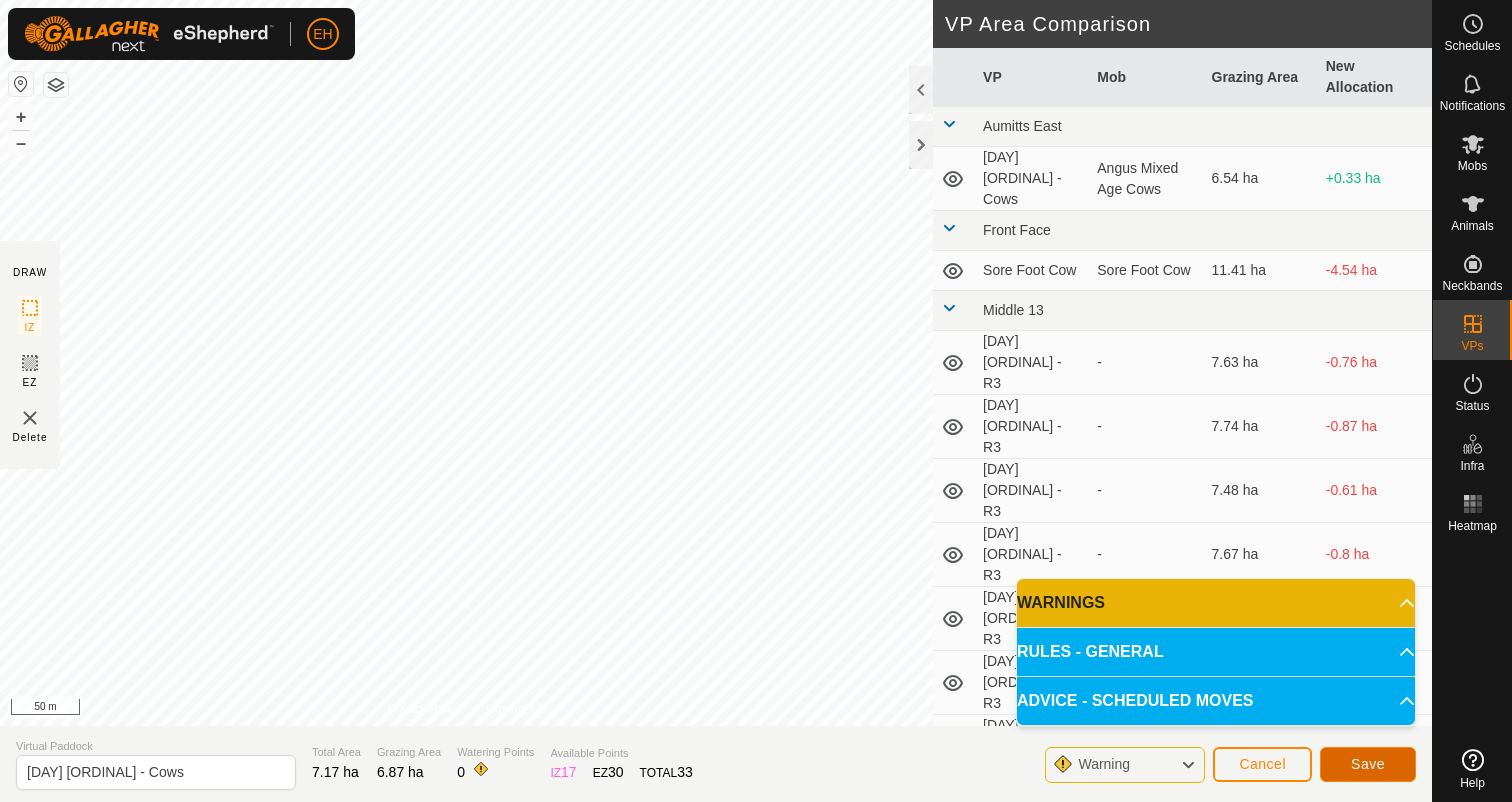 click on "Save" 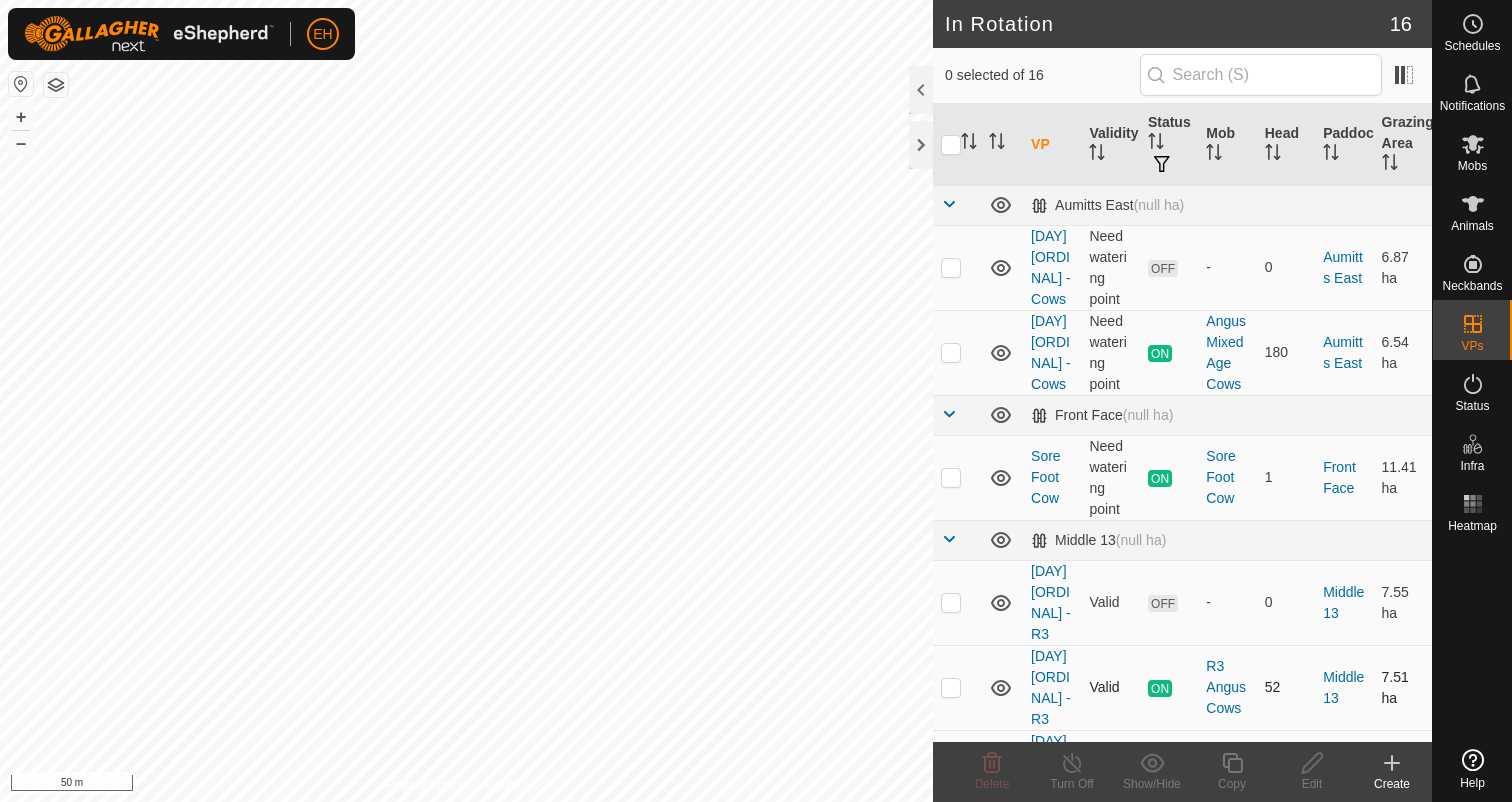 checkbox on "true" 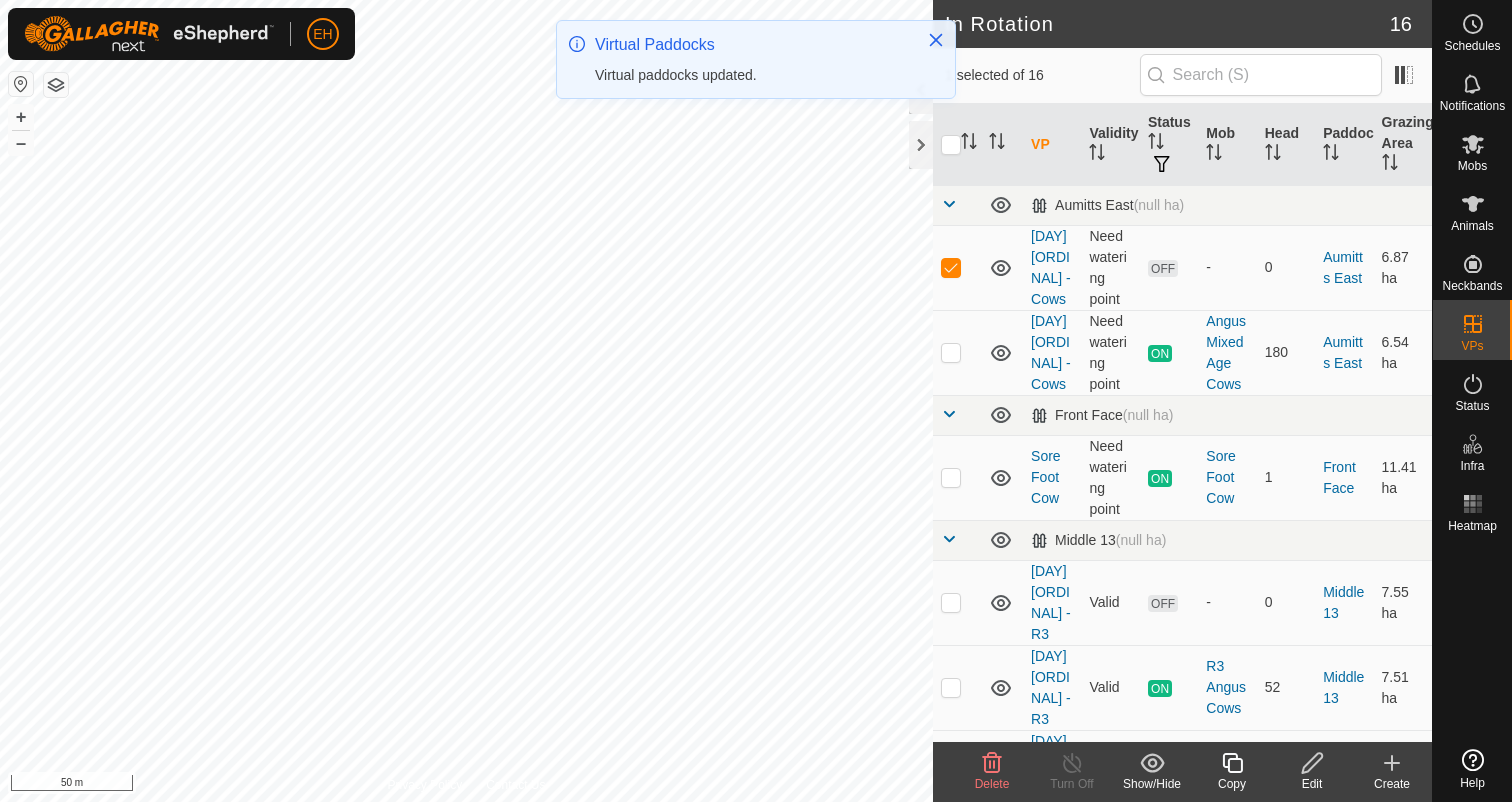 click 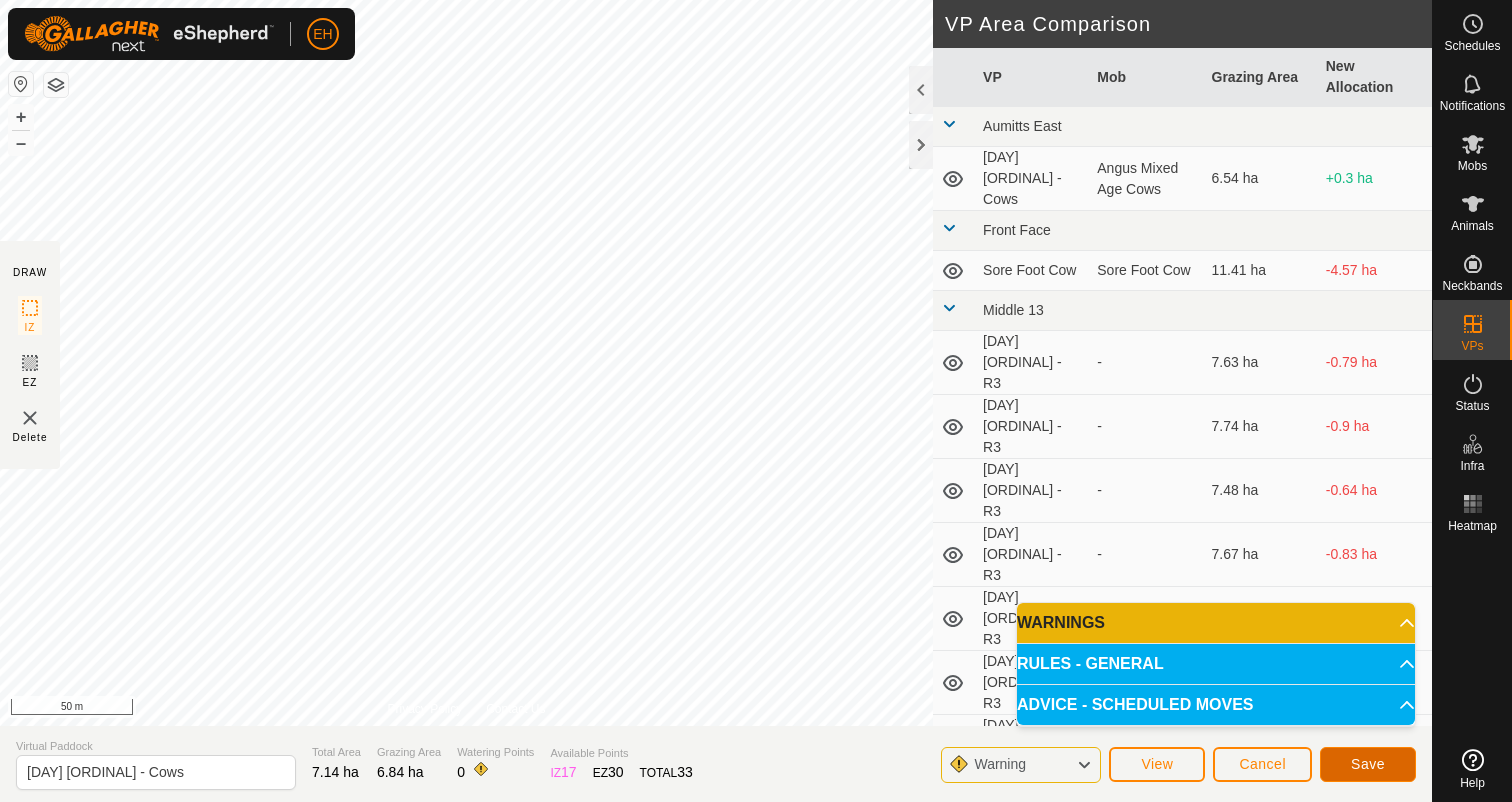 click on "Save" 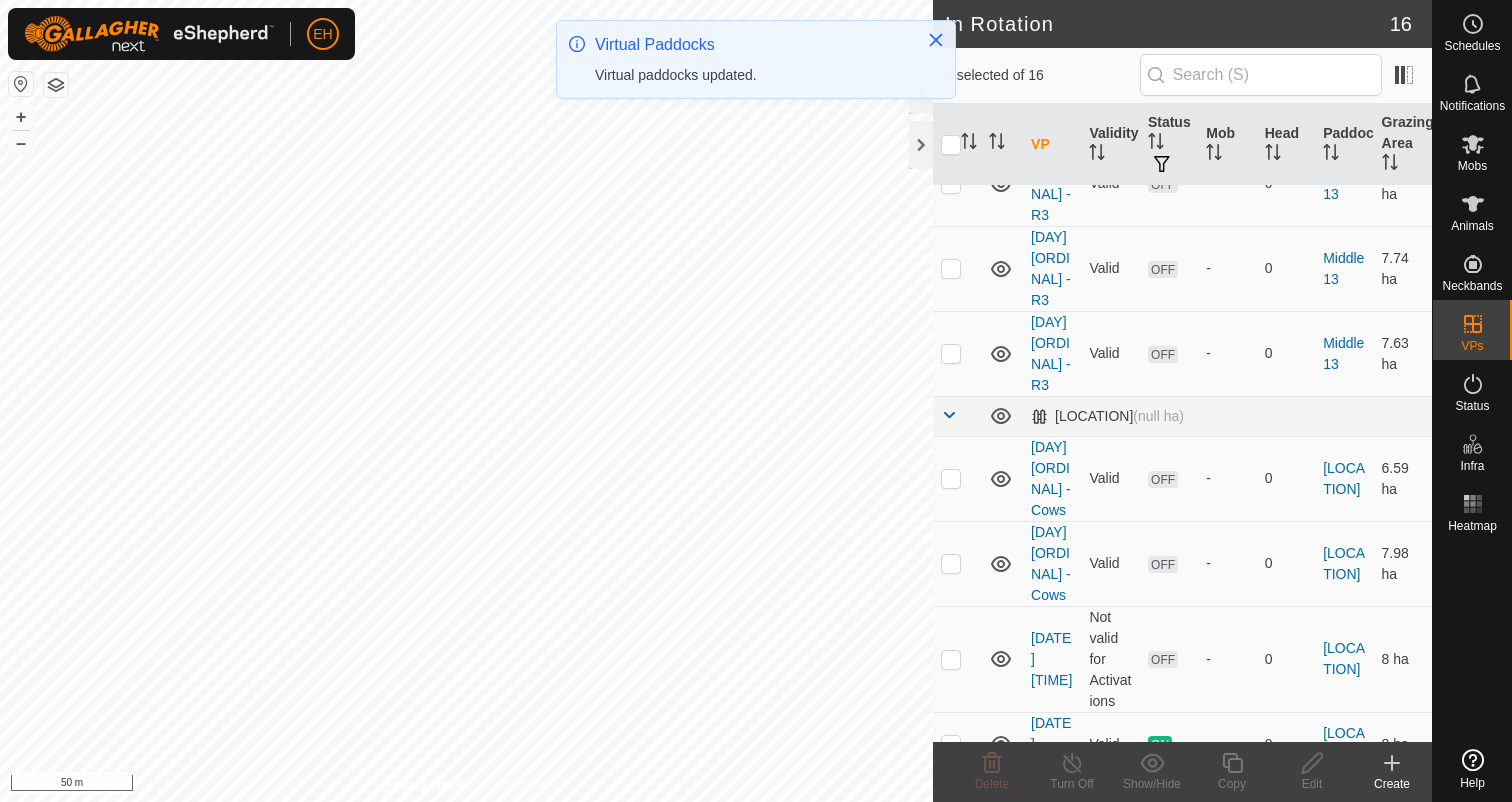 scroll, scrollTop: 919, scrollLeft: 0, axis: vertical 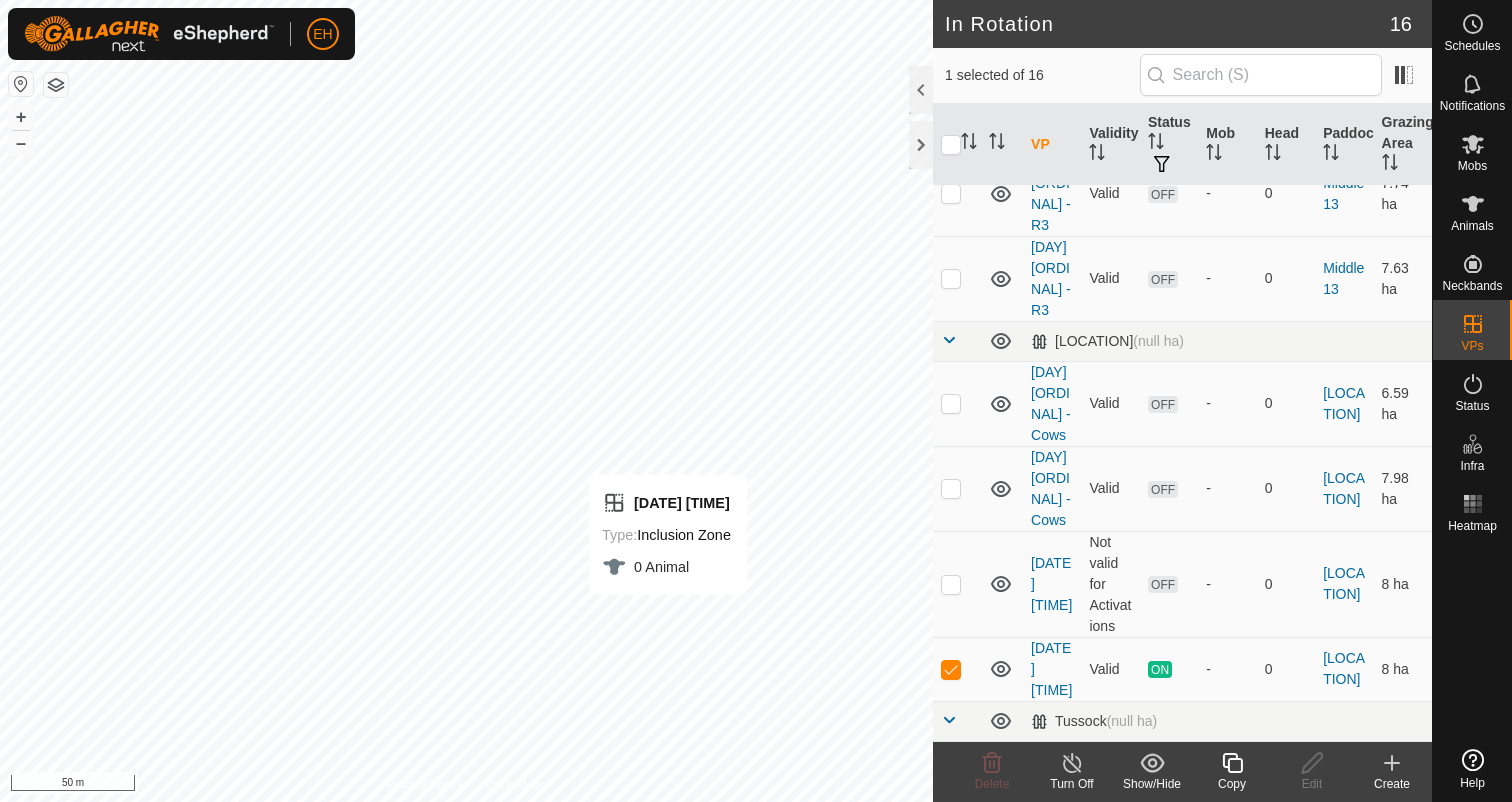 checkbox on "false" 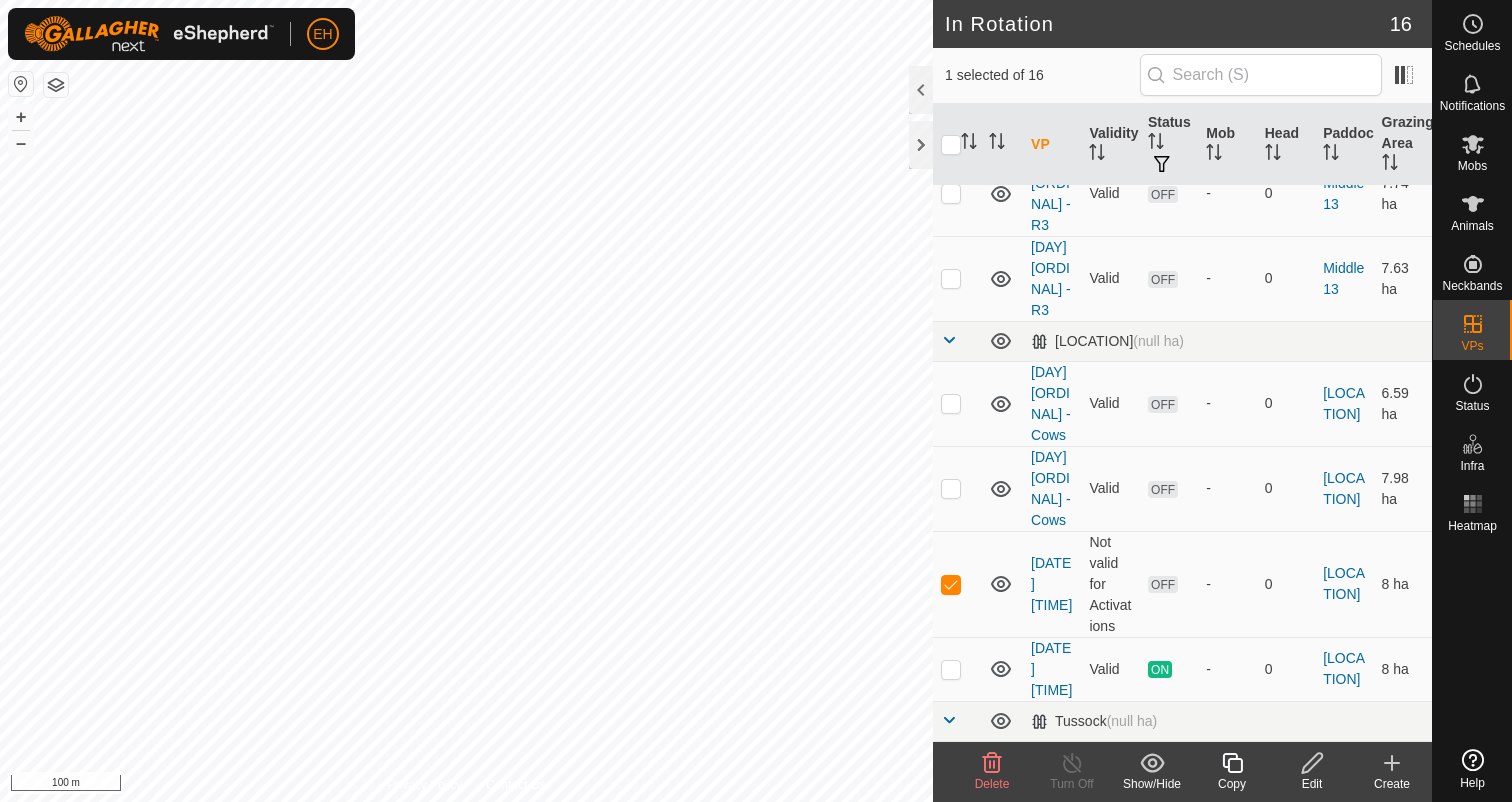 click 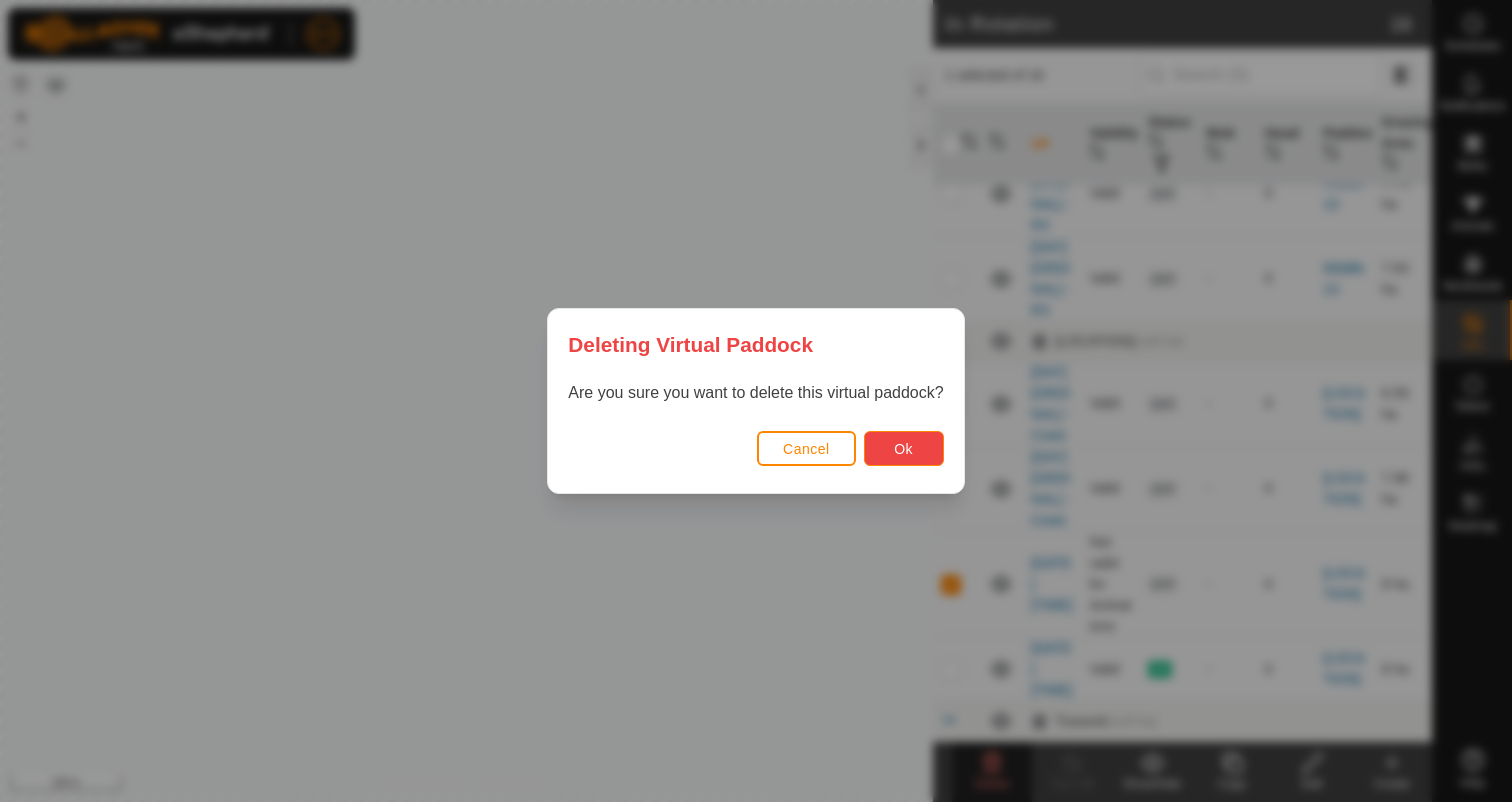 click on "Ok" at bounding box center (904, 448) 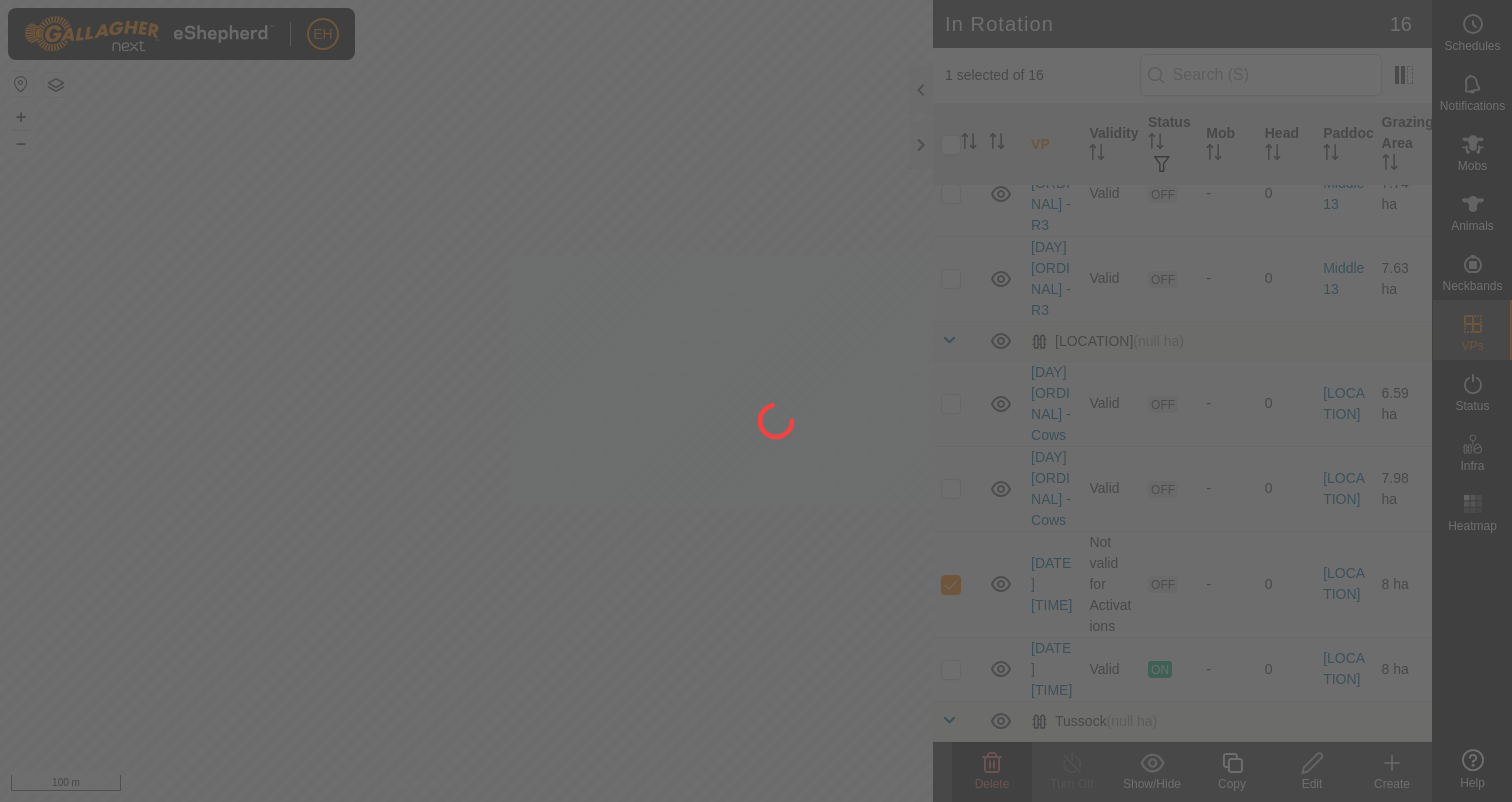 checkbox on "false" 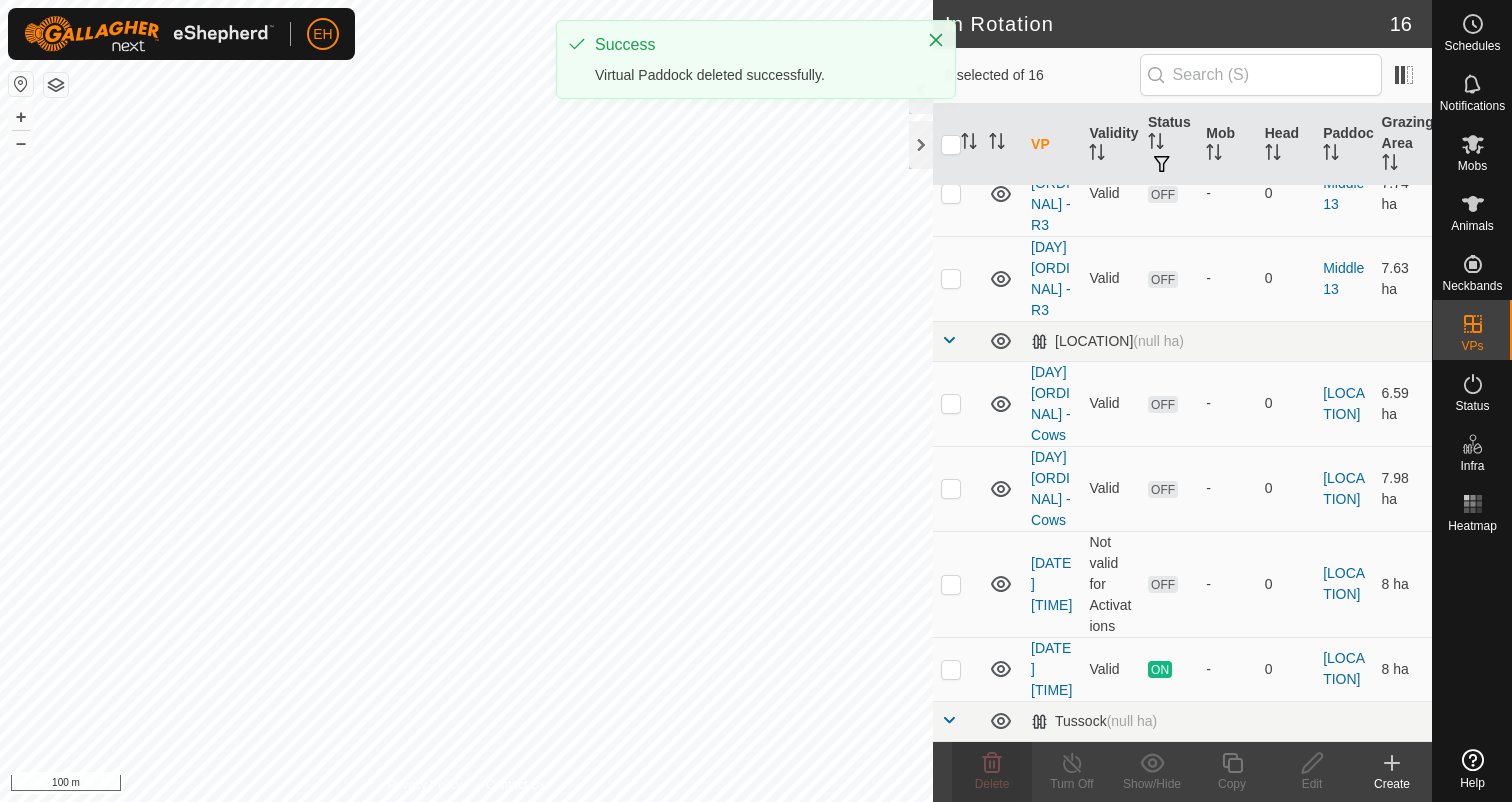 scroll, scrollTop: 0, scrollLeft: 0, axis: both 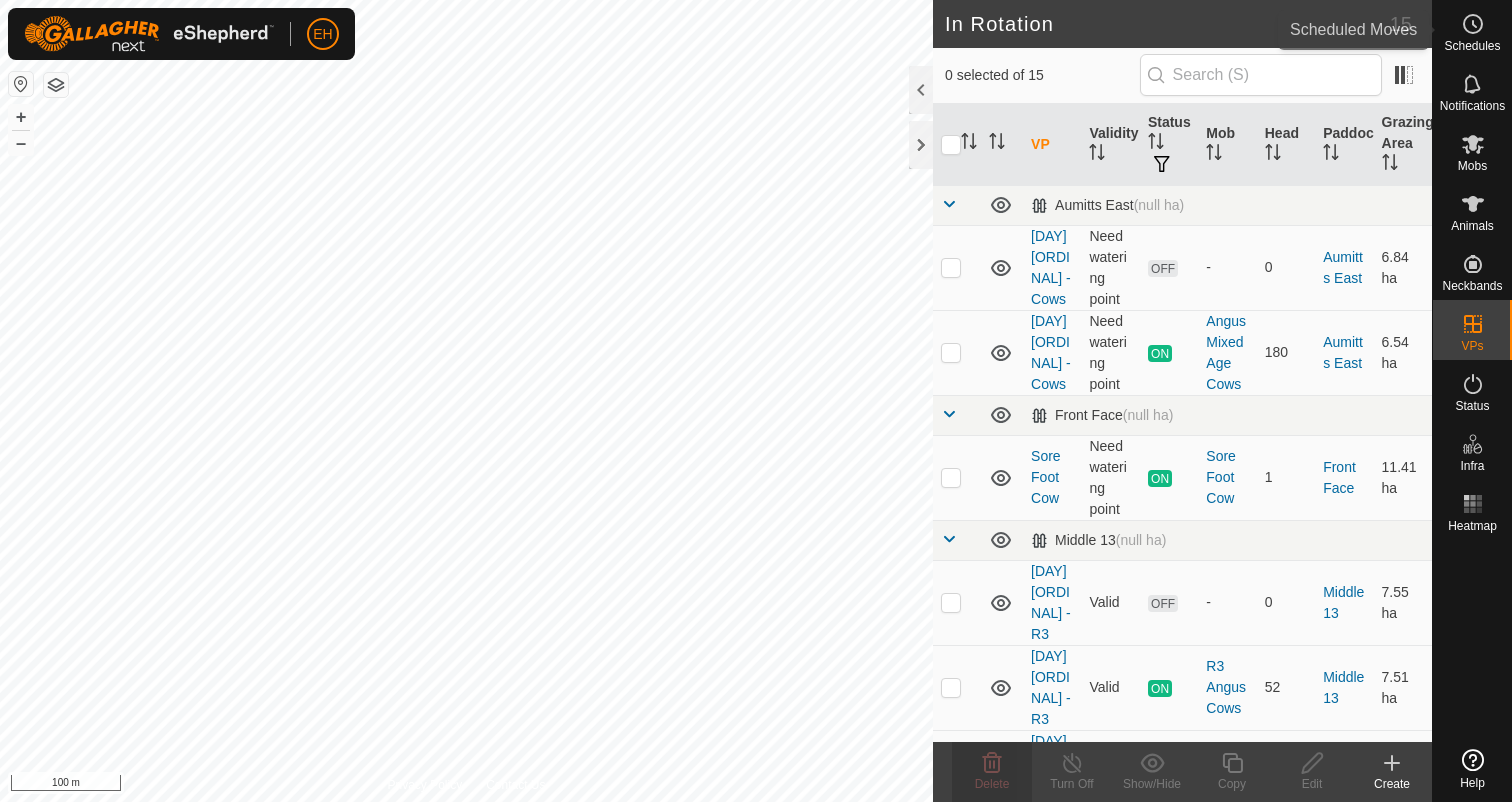 click at bounding box center [1473, 24] 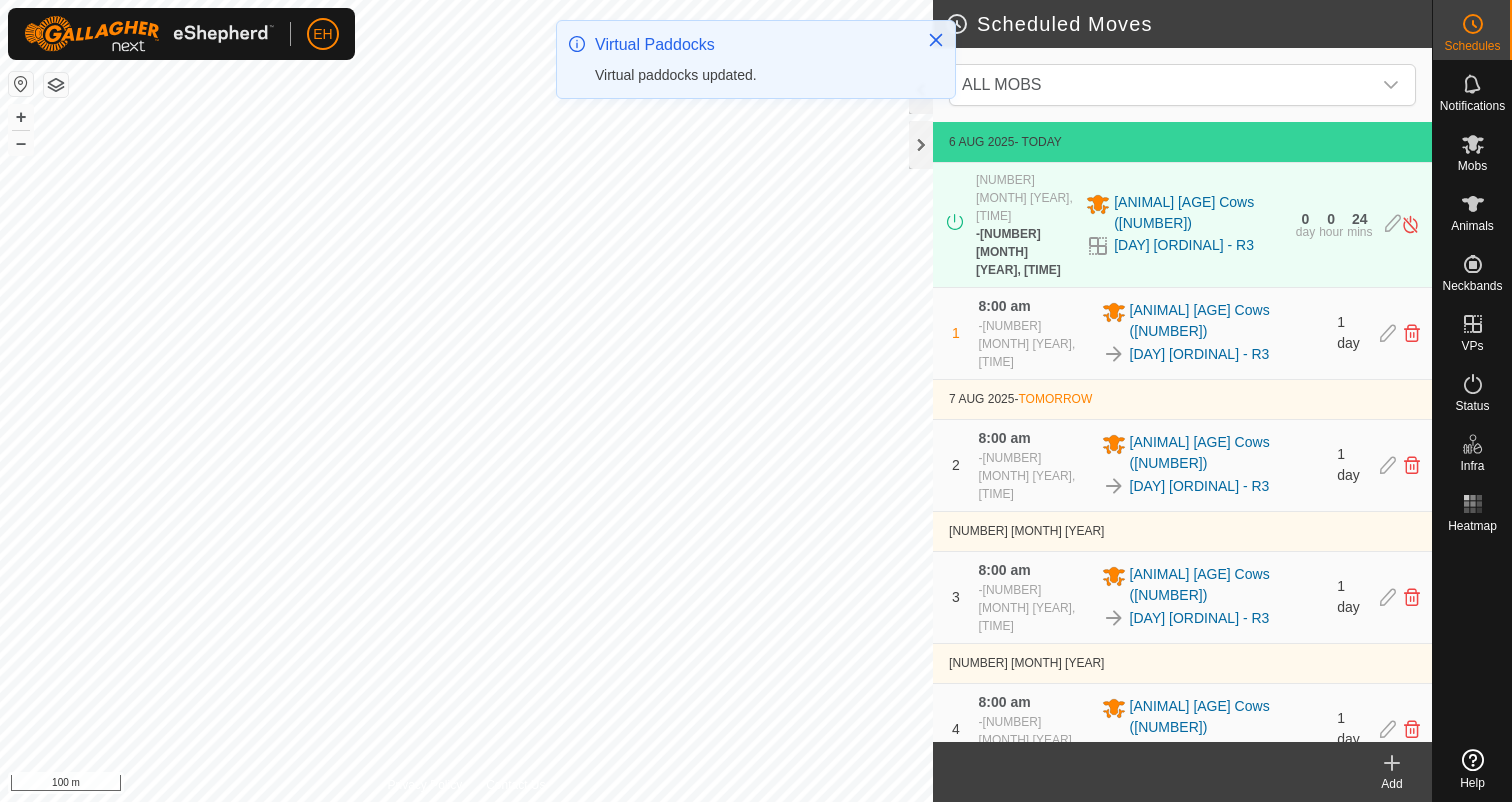 click 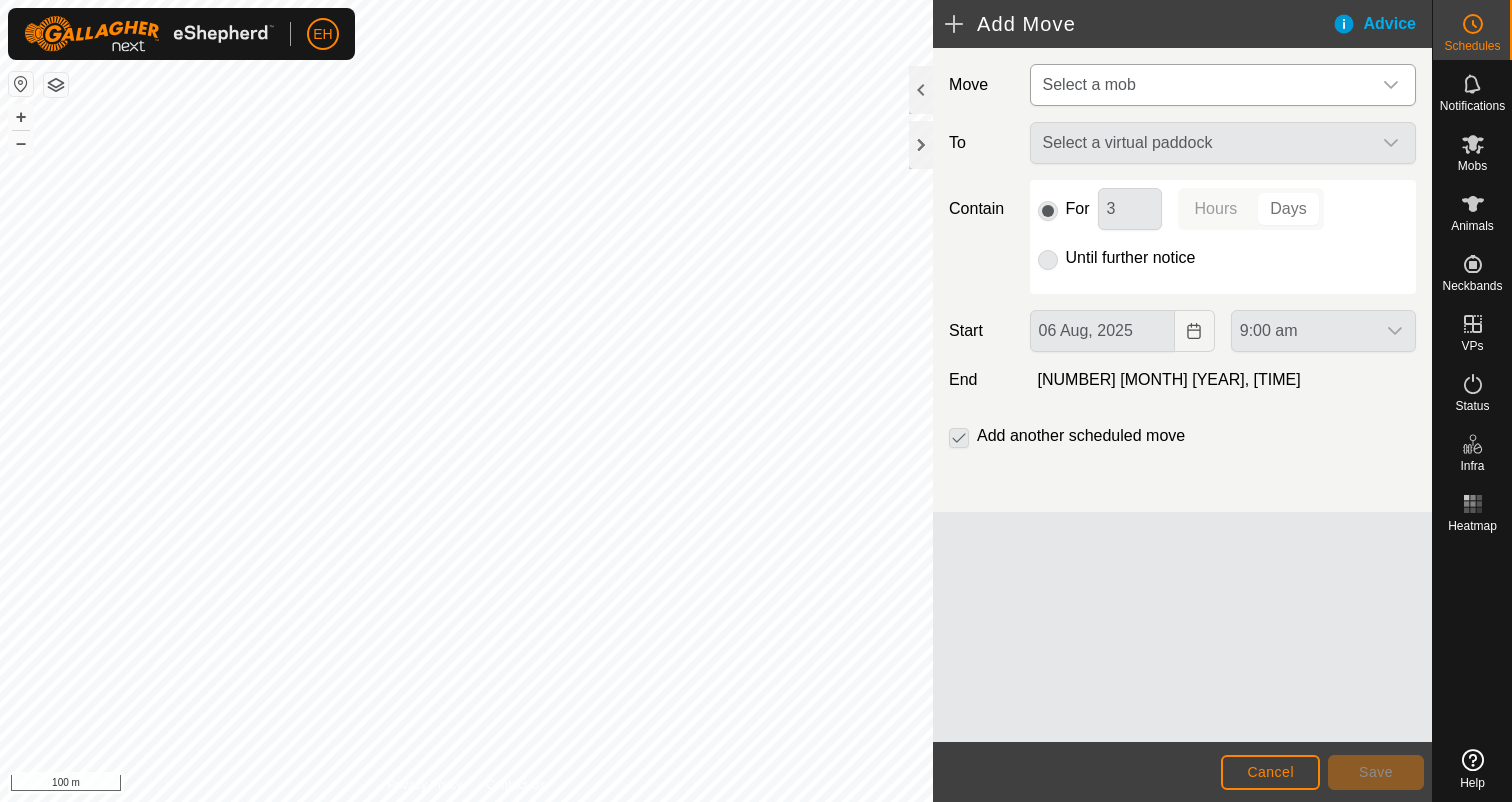 click on "Select a mob" at bounding box center (1089, 84) 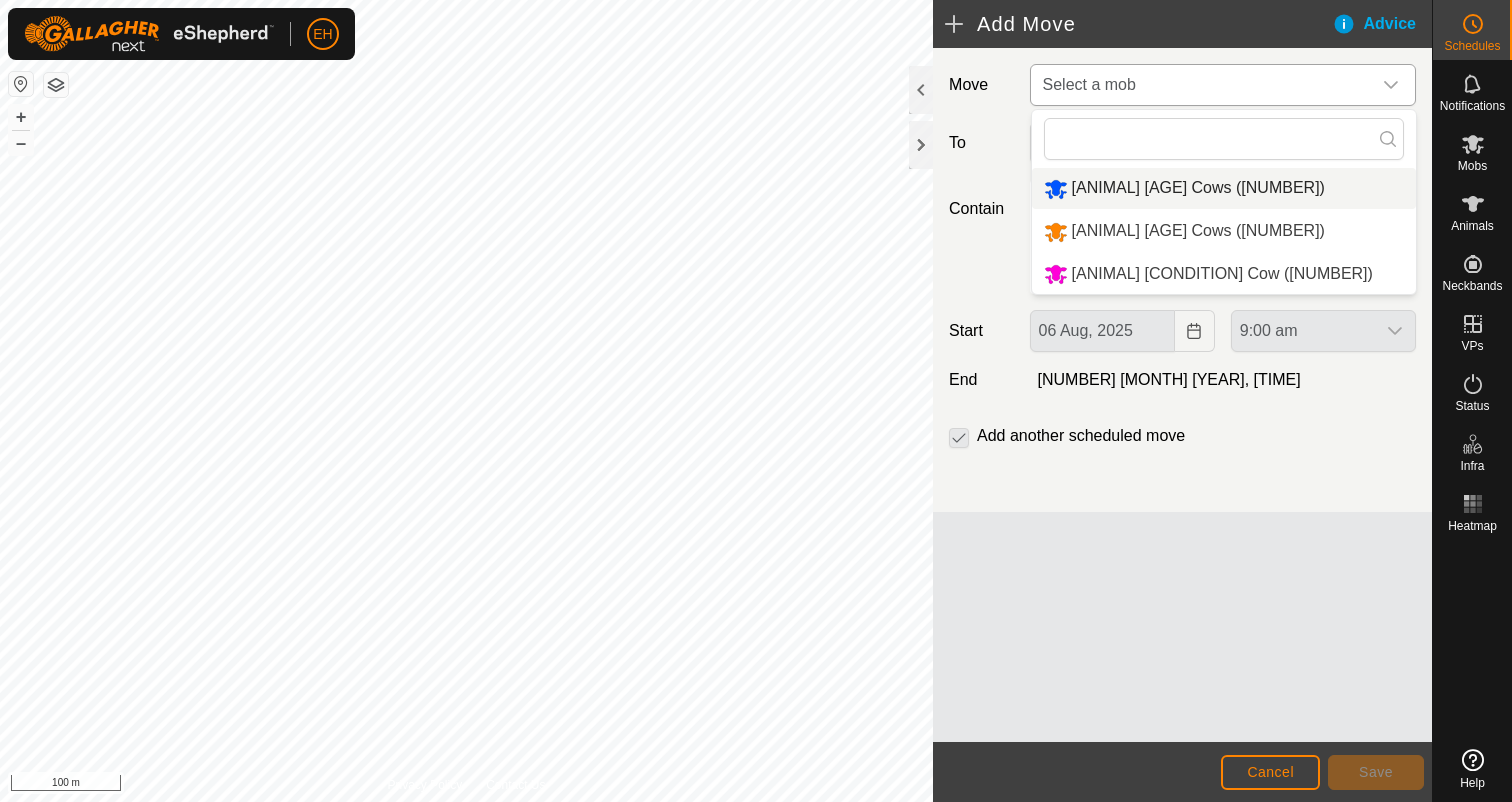 click on "[ANIMAL] [AGE] Cows ([NUMBER])" at bounding box center [1224, 188] 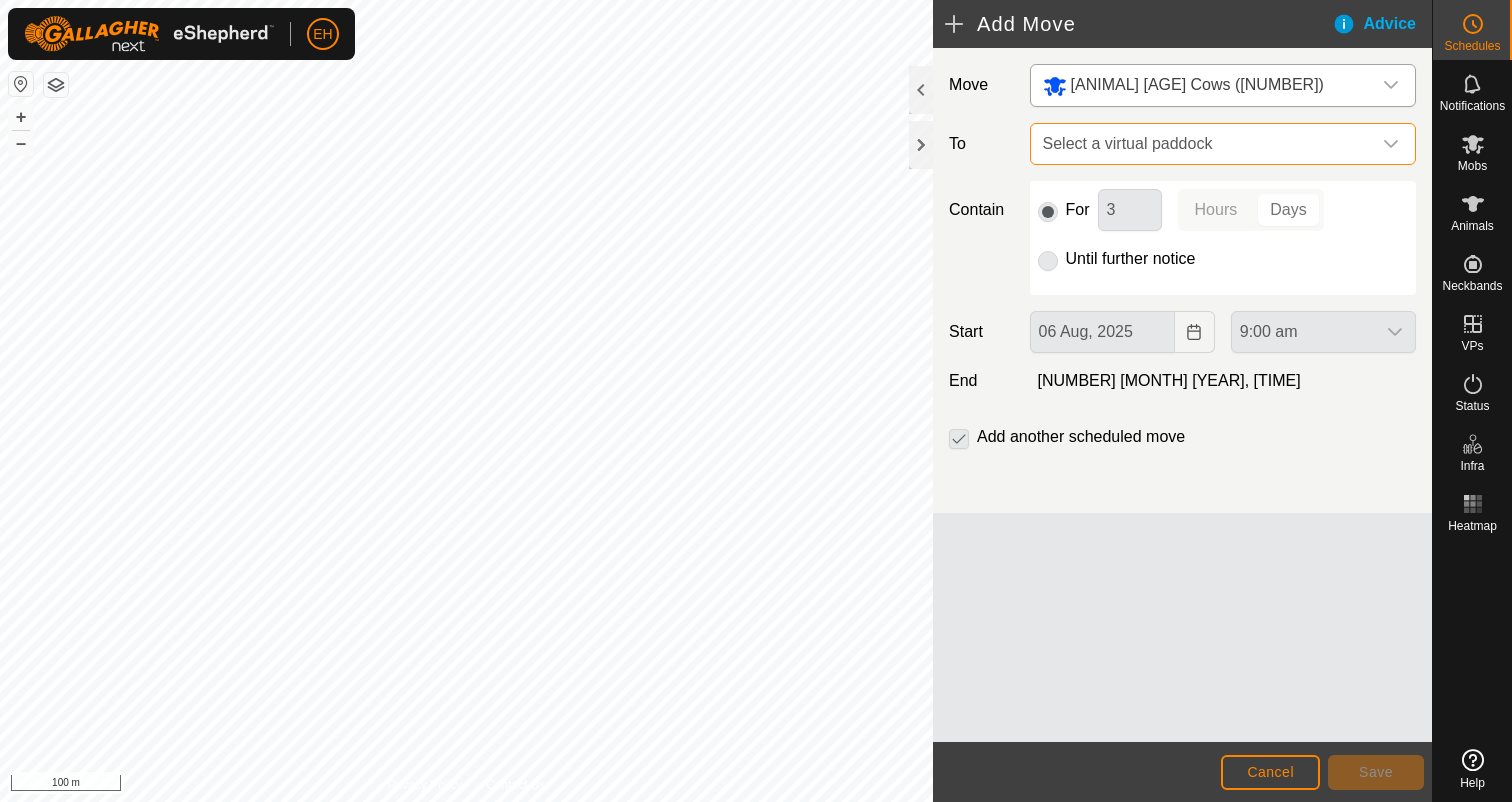 click on "Select a virtual paddock" at bounding box center (1203, 144) 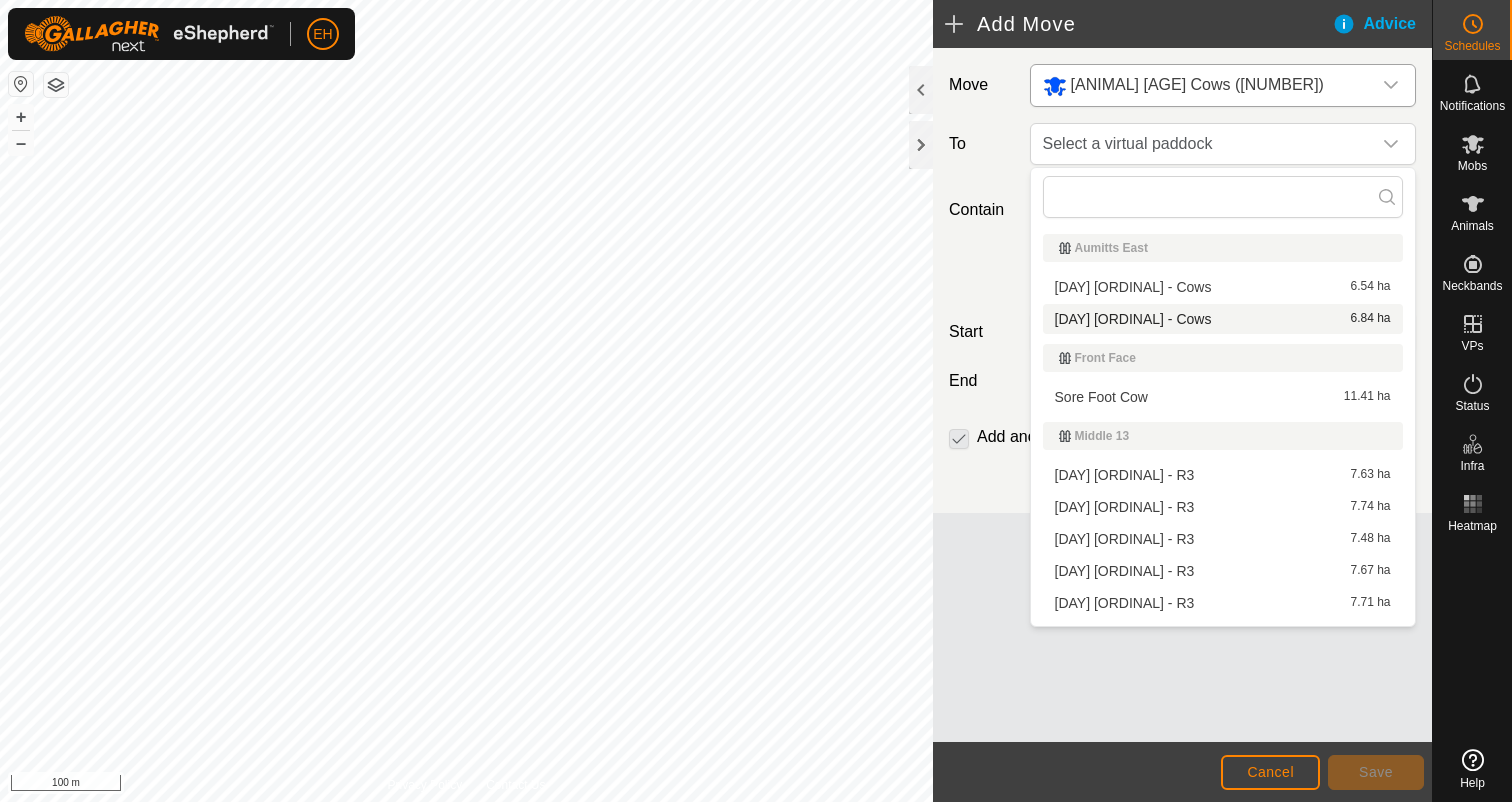 click on "[DAY] [ORDINAL] - Cows [NUMBER] [UNIT]" at bounding box center (1223, 319) 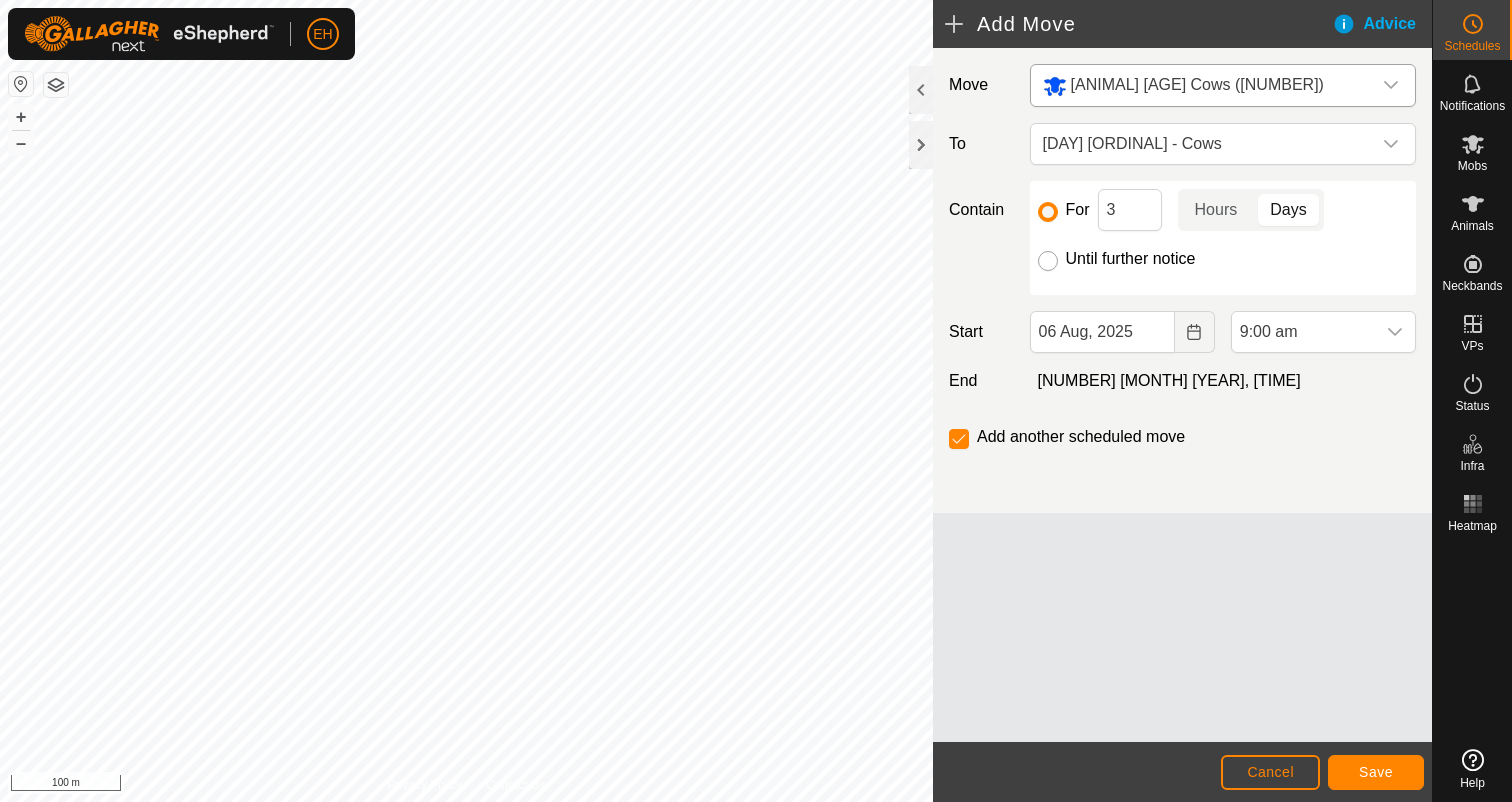 click on "Until further notice" at bounding box center (1048, 261) 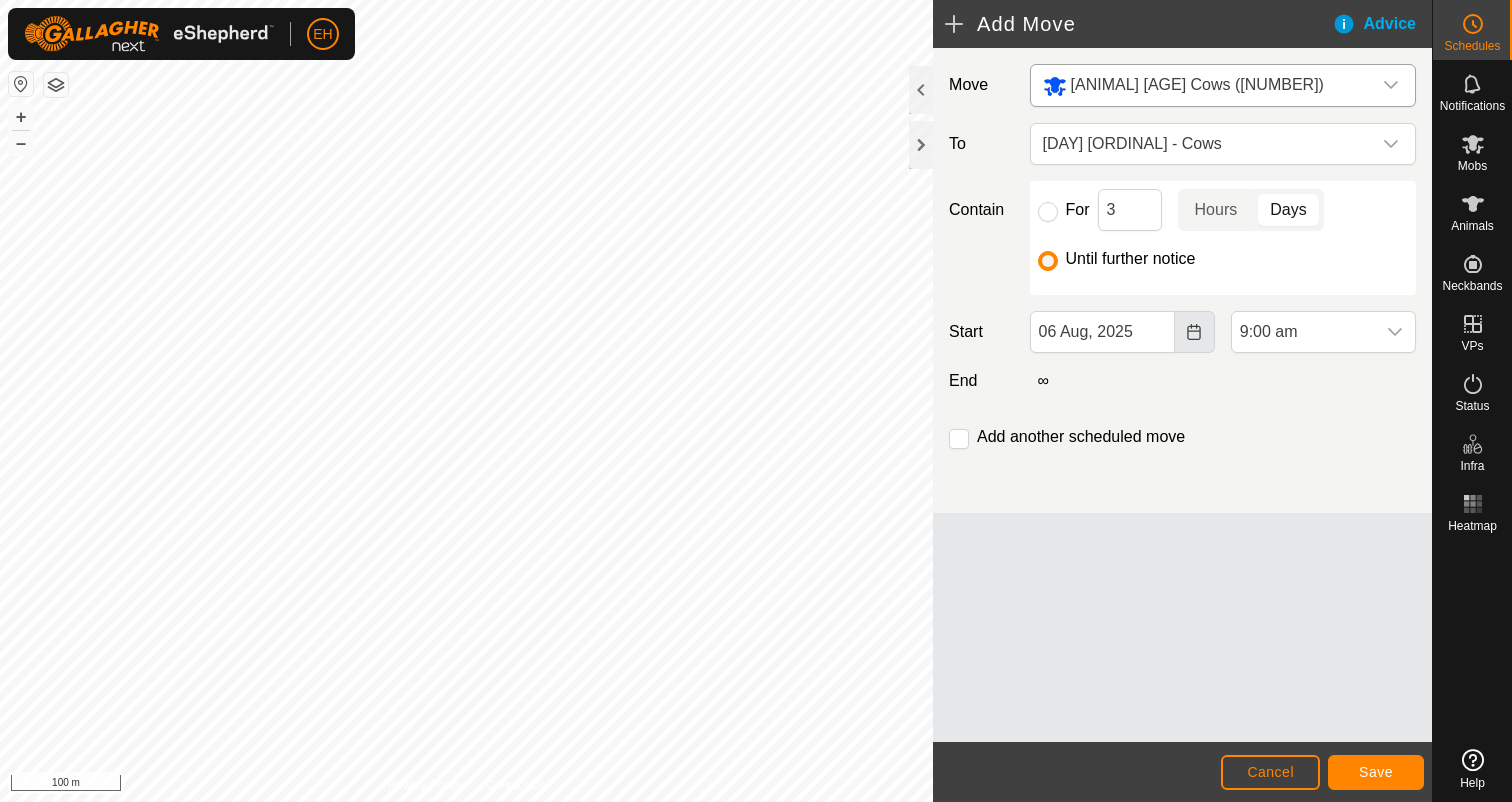 click 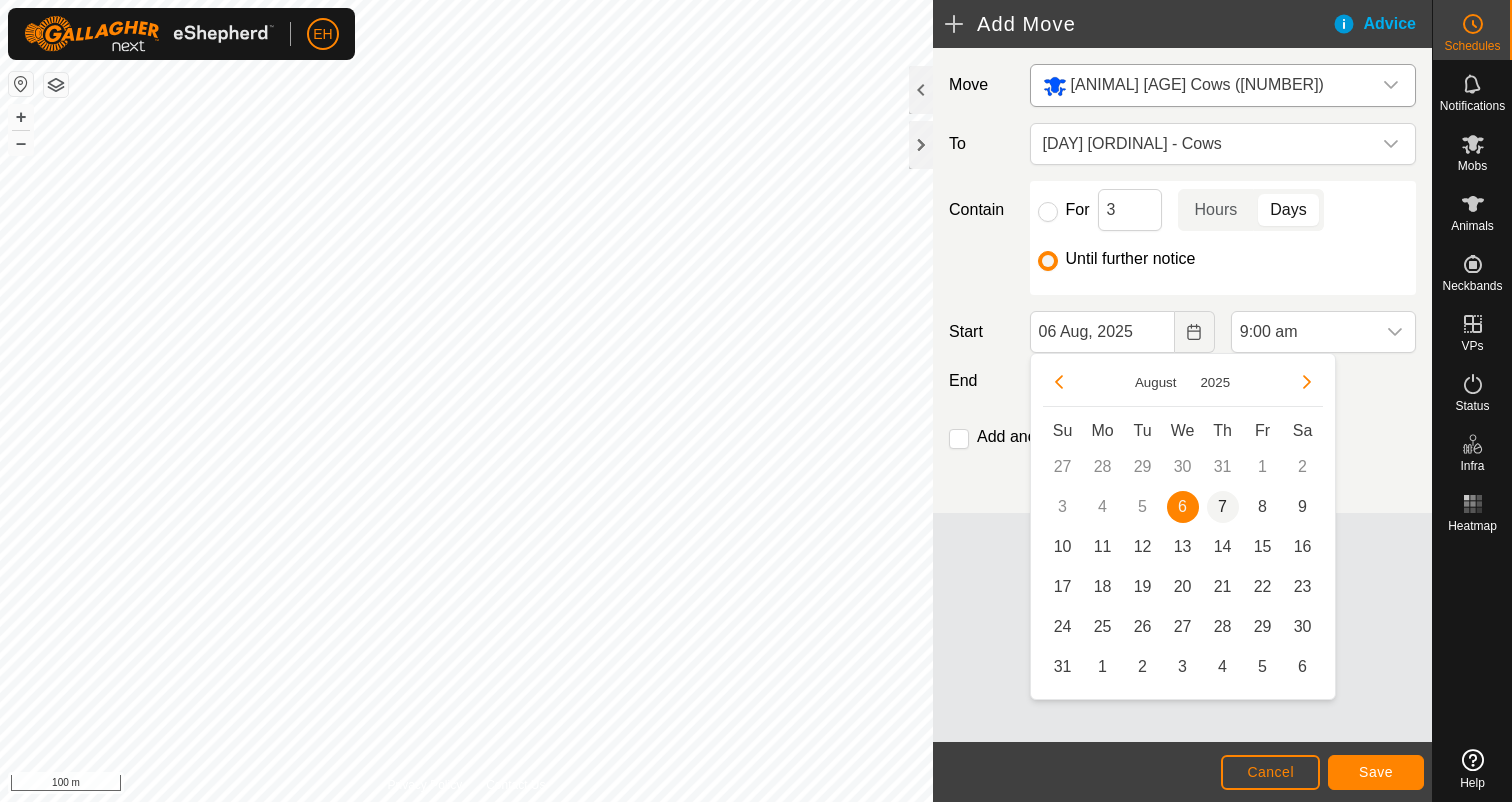 click on "7" at bounding box center [1223, 507] 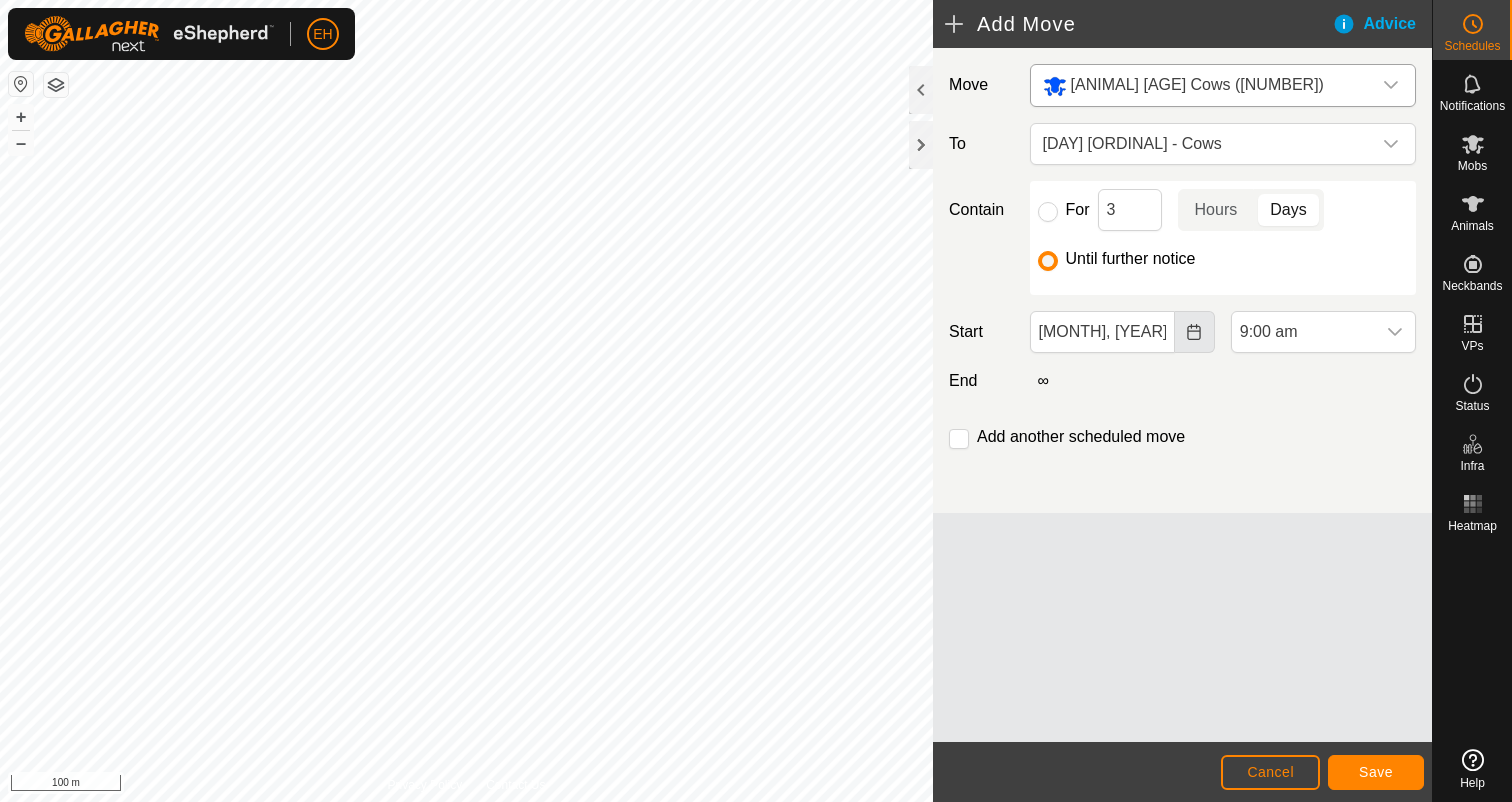 click 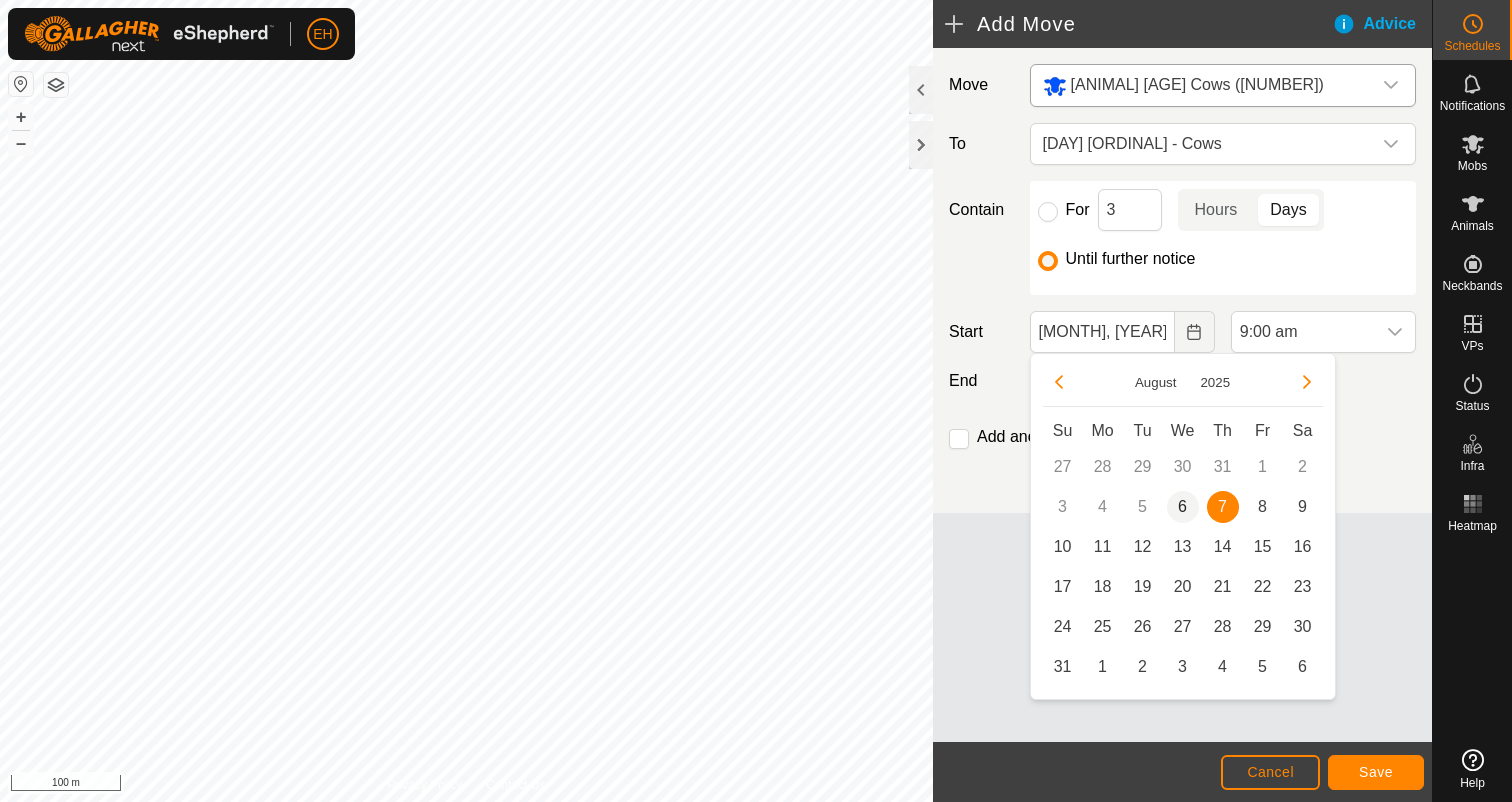 click on "6" at bounding box center [1183, 507] 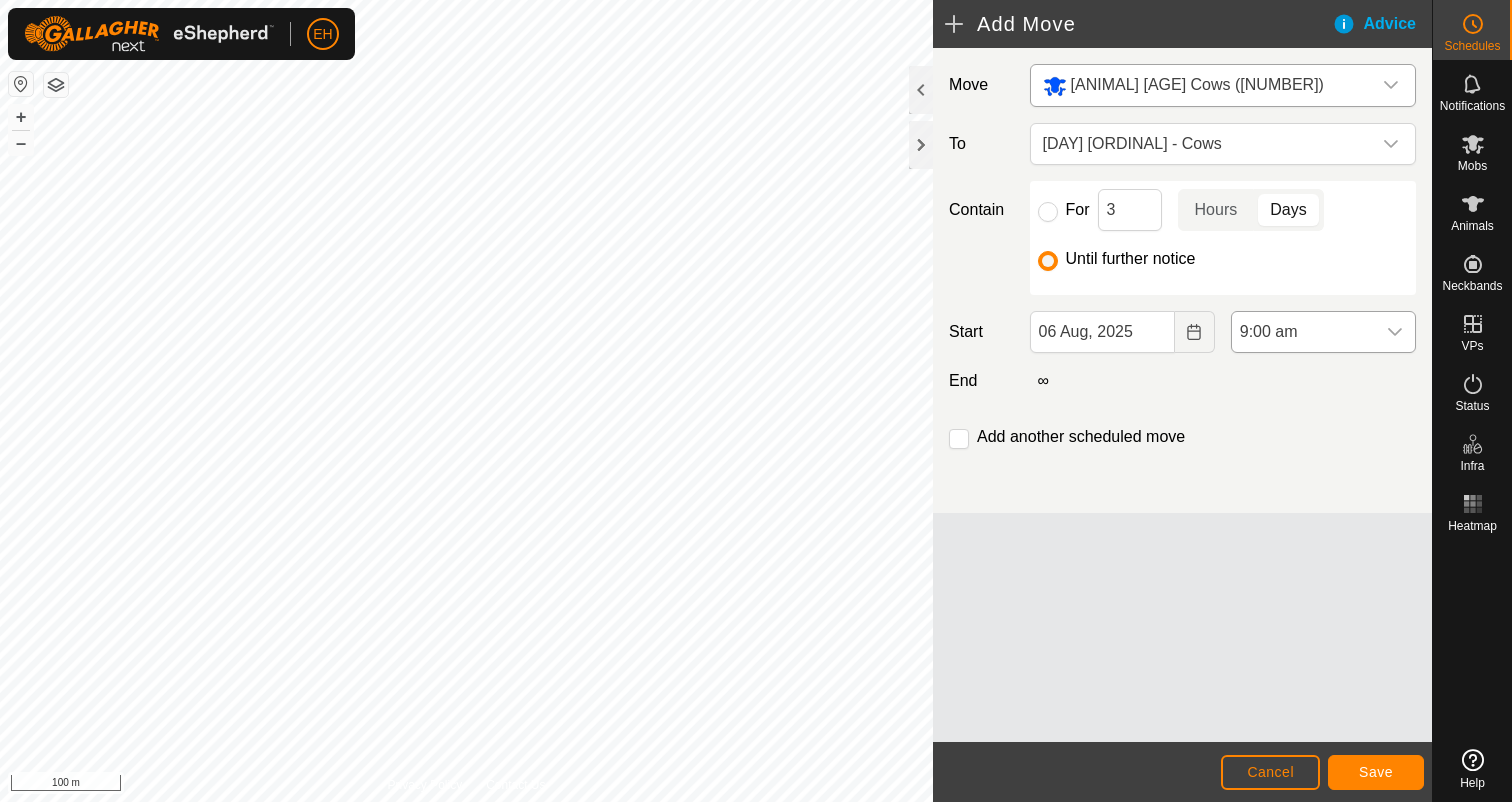 click at bounding box center [1395, 332] 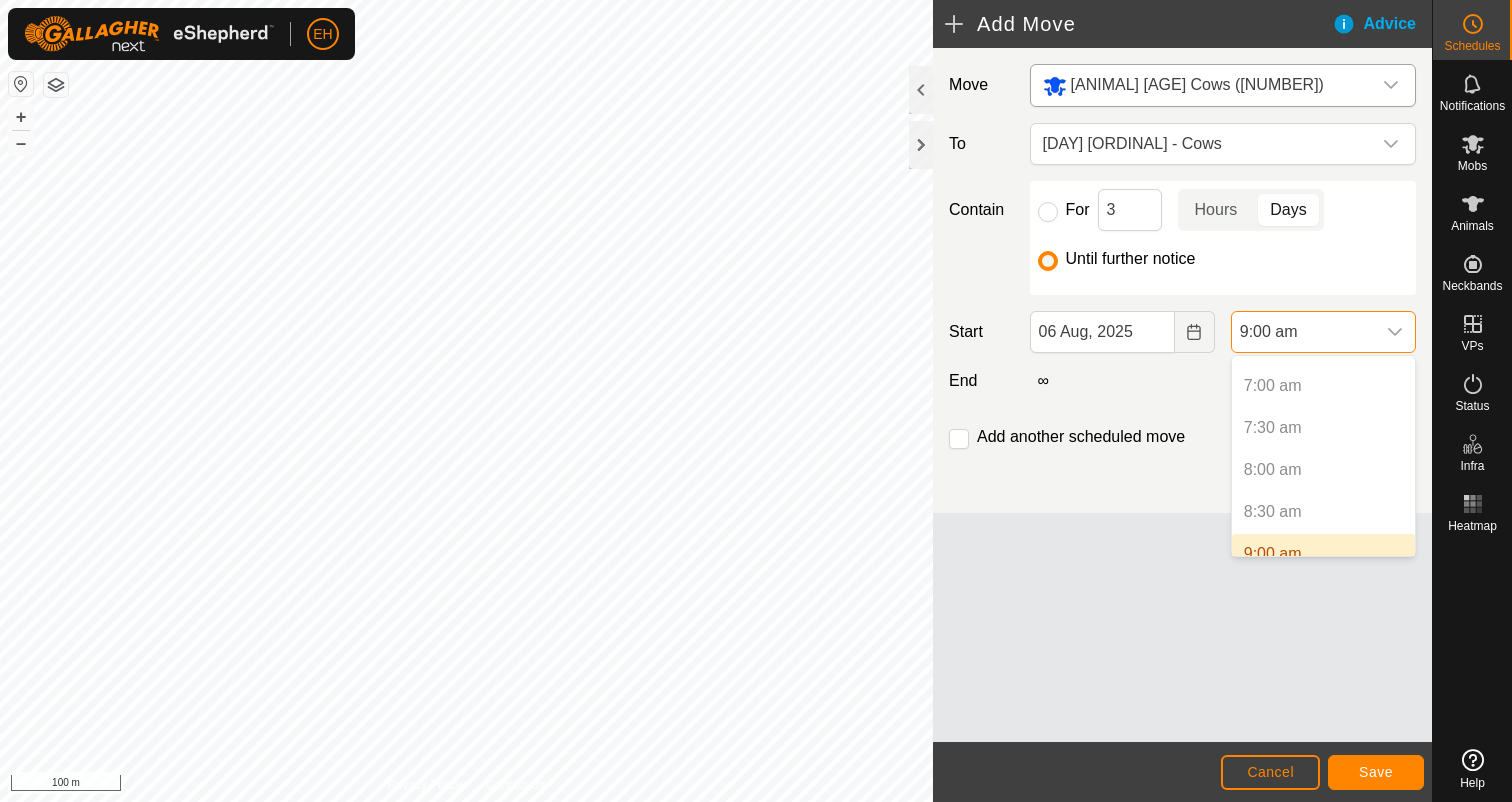 scroll, scrollTop: 594, scrollLeft: 0, axis: vertical 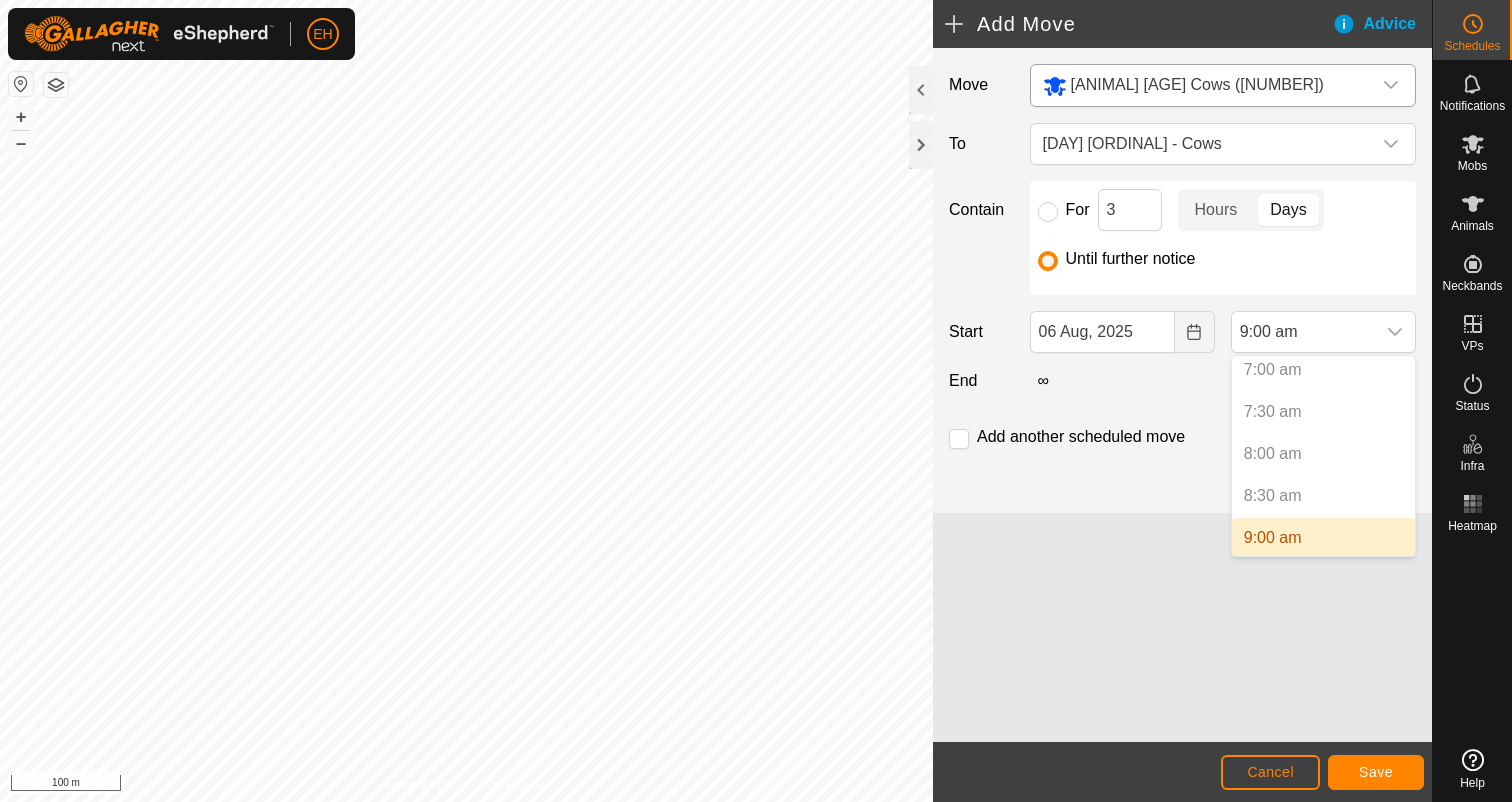 click on "Move [ANIMAL] [AGE] Cows ([NUMBER]) To [DAY] [ORDINAL] - Cows Contain For [NUMBER] Hours Days Until further notice Start [MONTH] [NUMBER], [YEAR] [TIME] End ∞ Add another scheduled move" 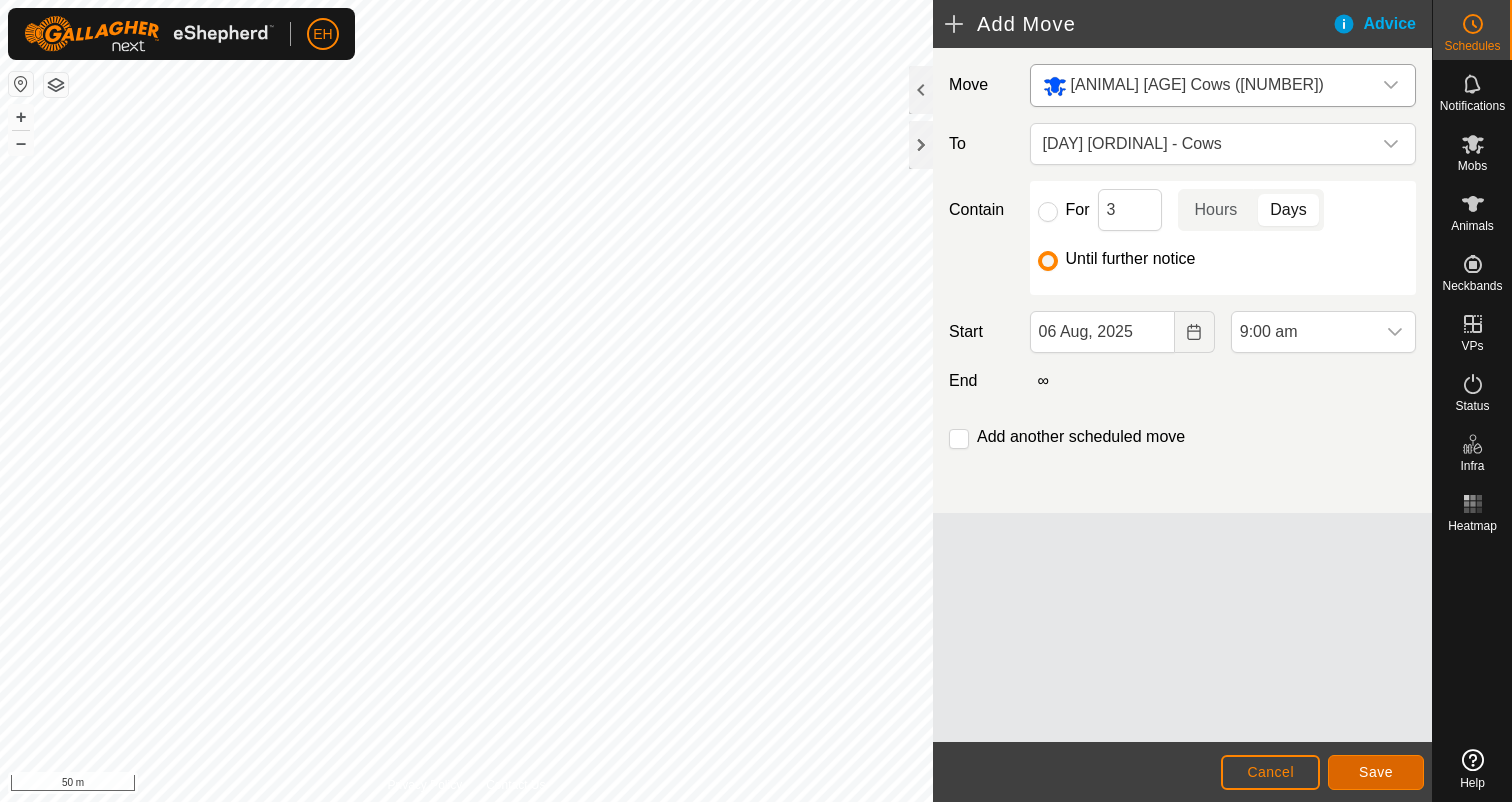 click on "Save" 